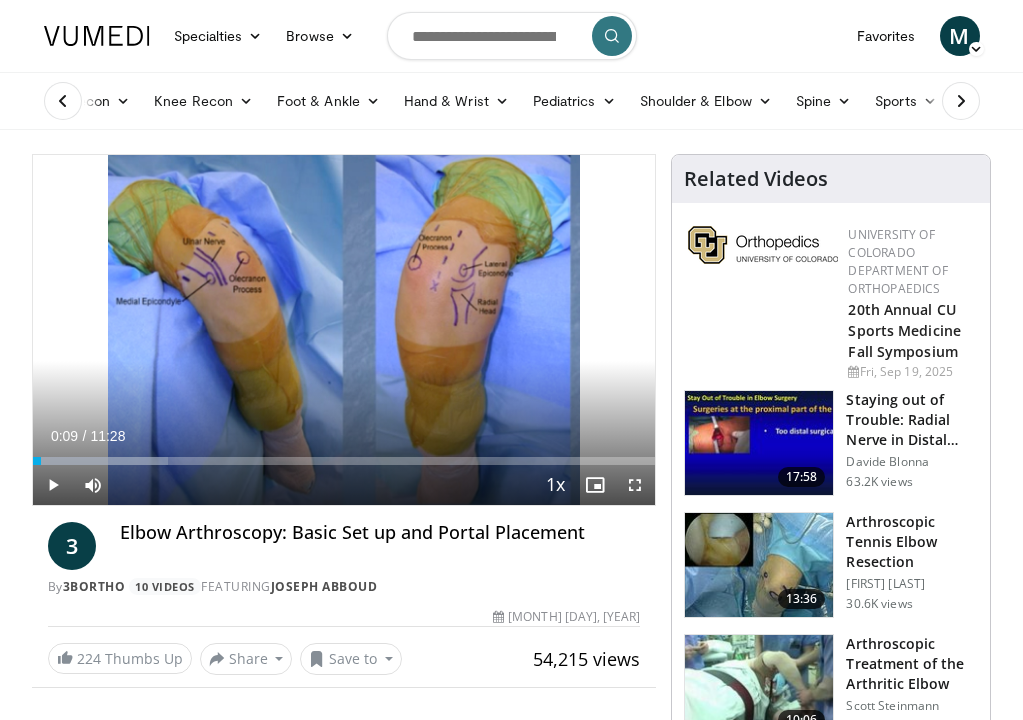 scroll, scrollTop: 0, scrollLeft: 0, axis: both 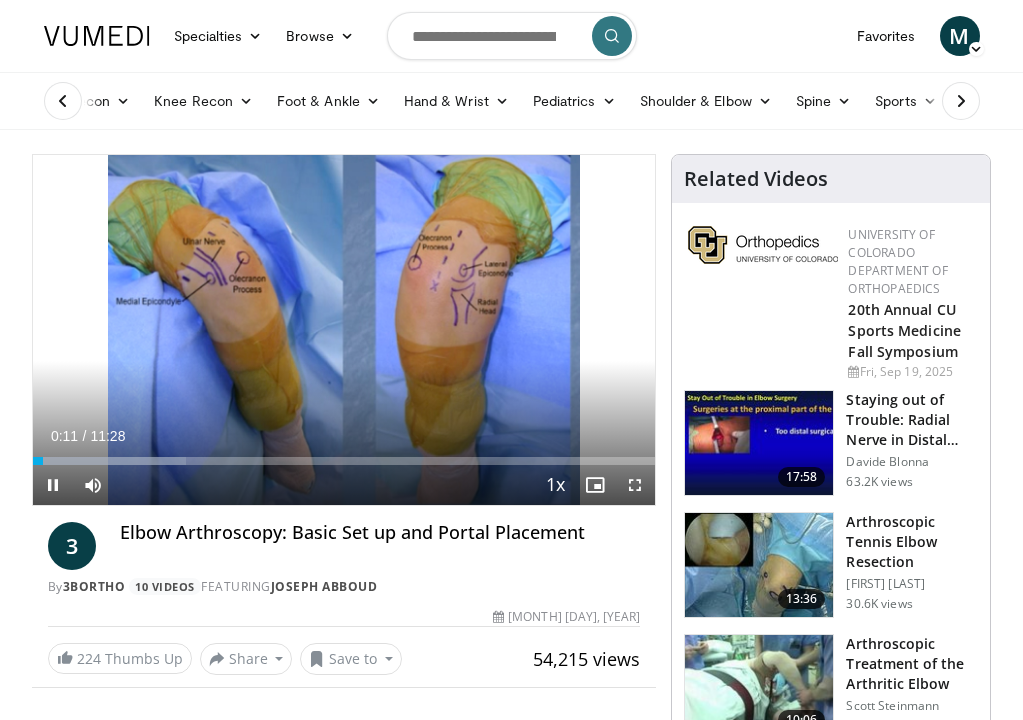click at bounding box center [635, 485] 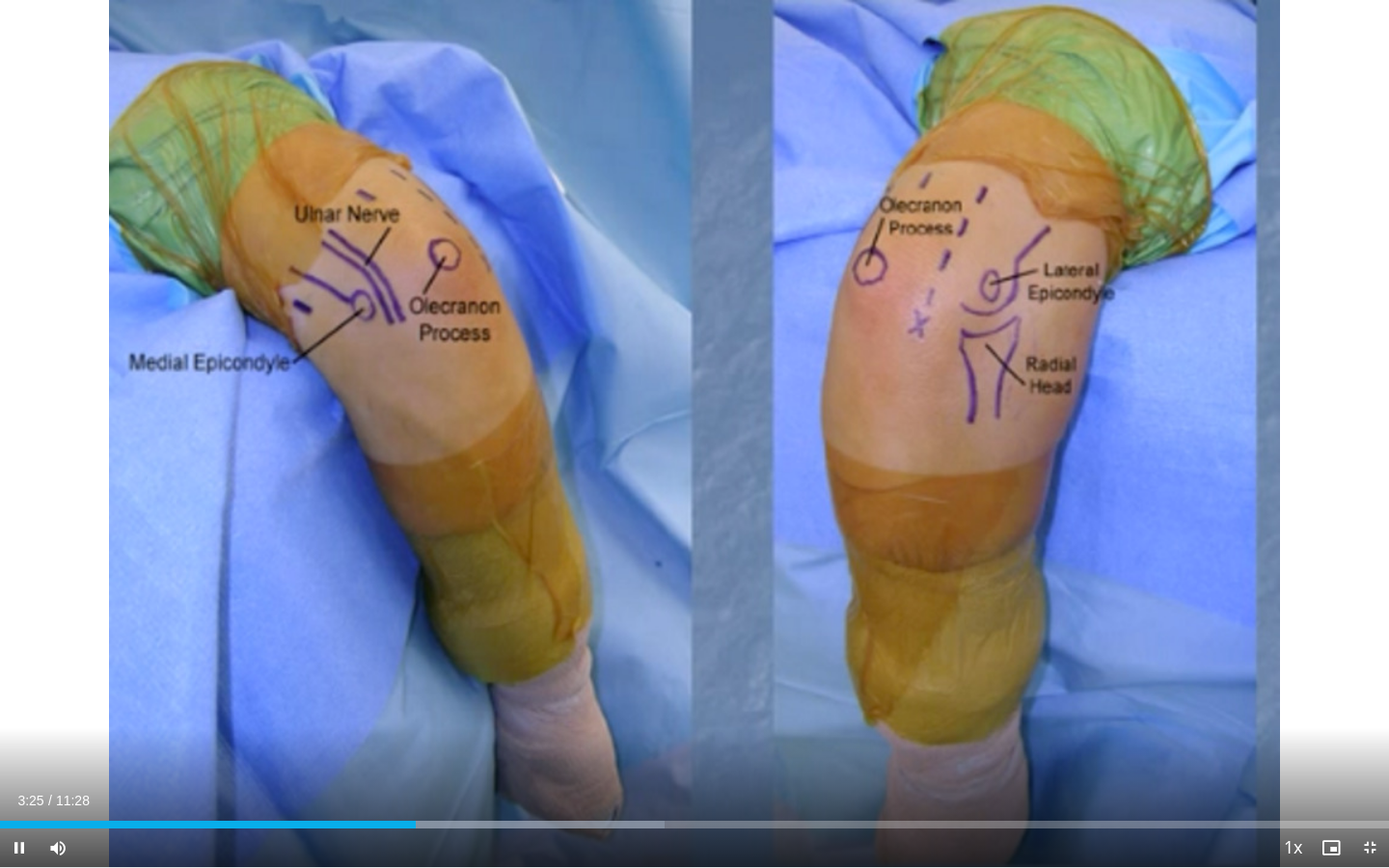 click at bounding box center (19, 848) 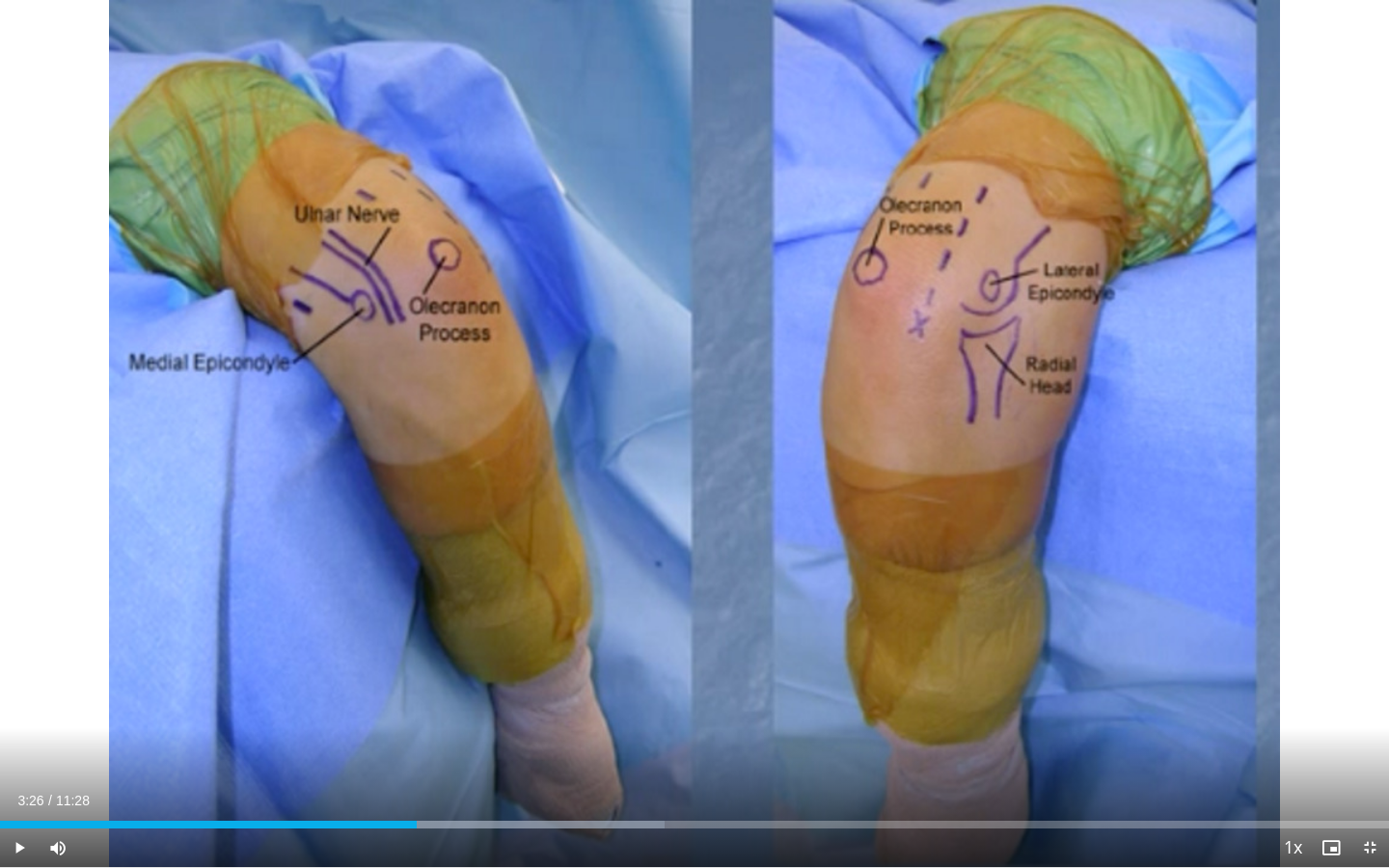 click at bounding box center (19, 848) 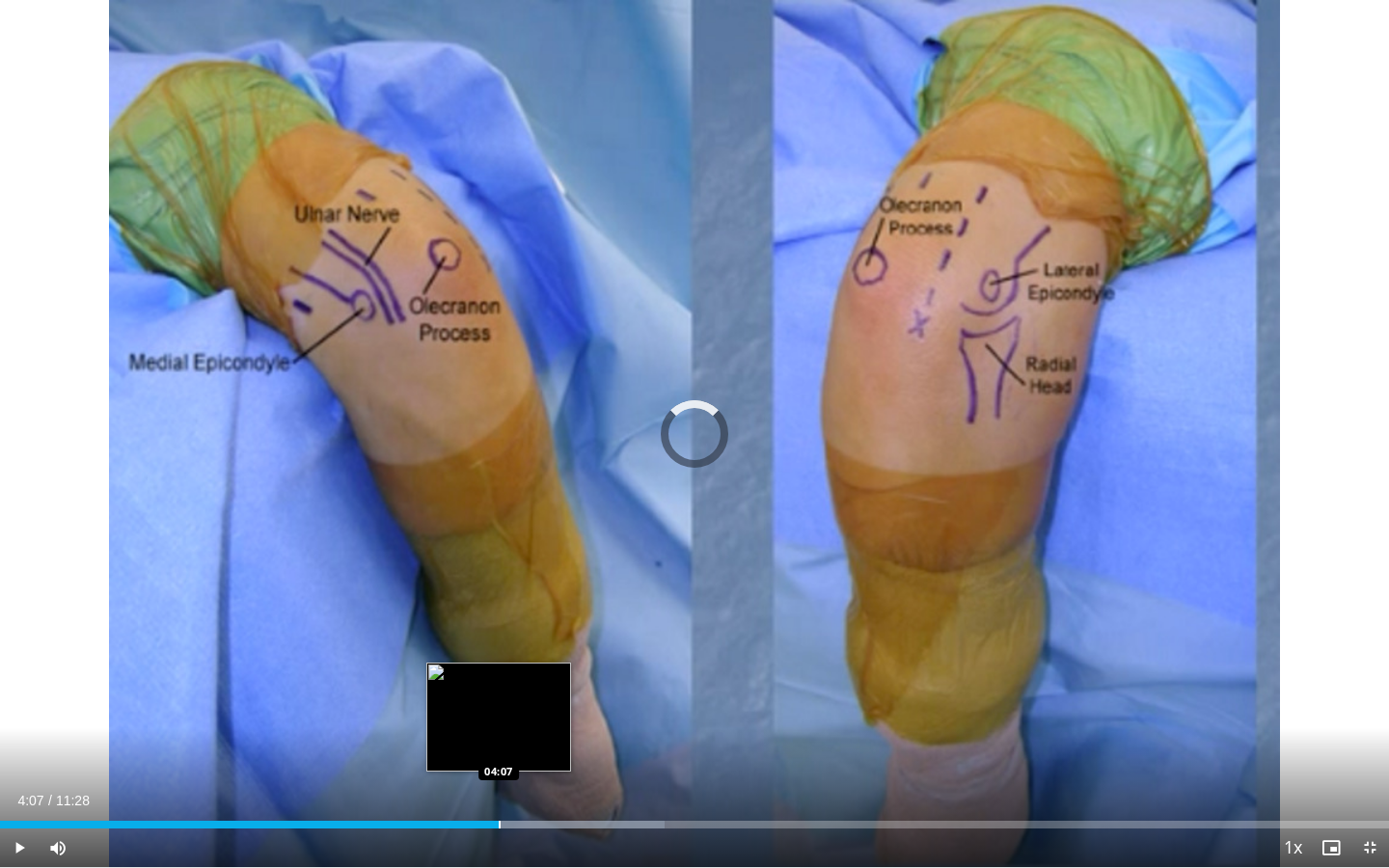 click at bounding box center (500, 825) 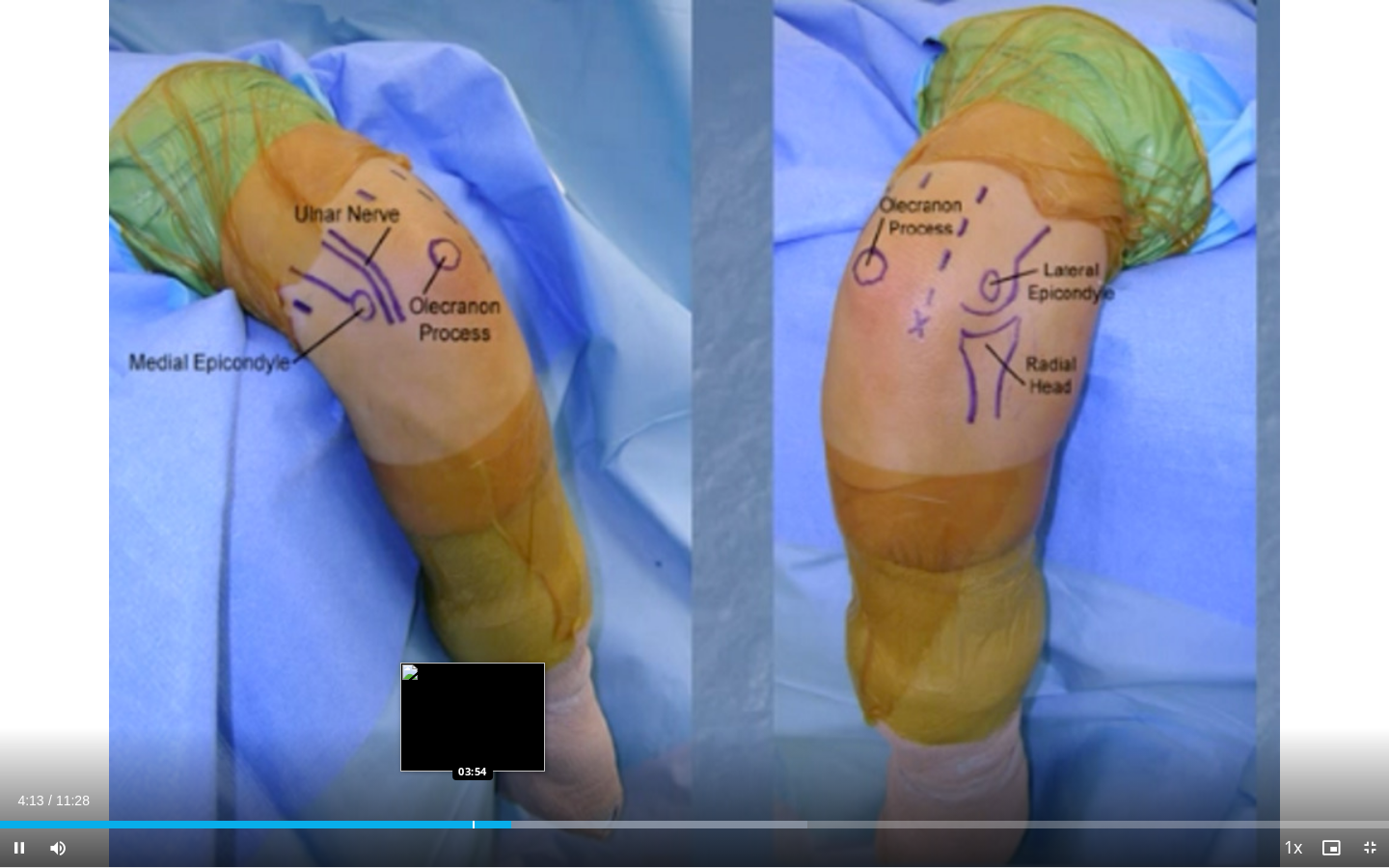 click on "**********" at bounding box center [694, 434] 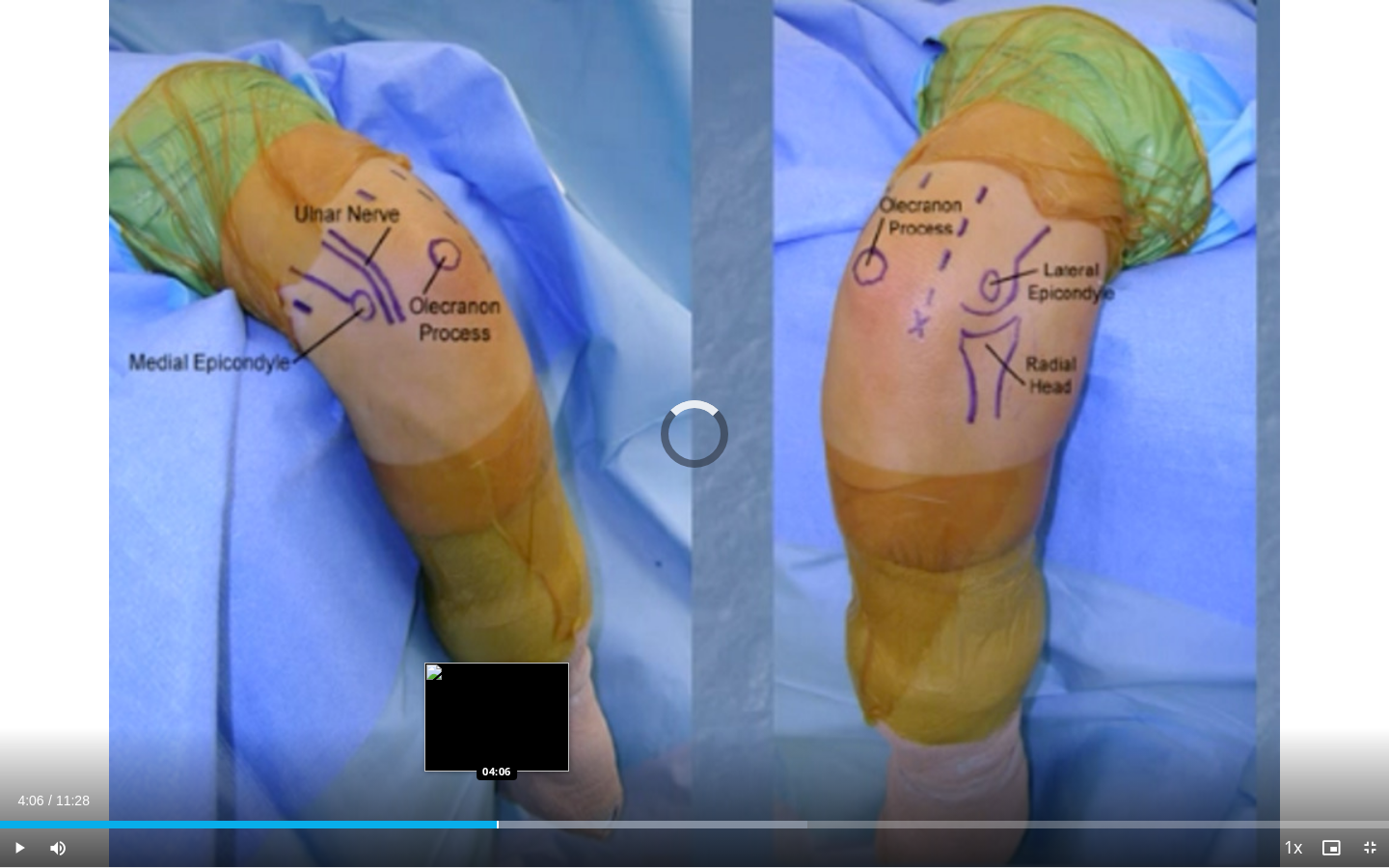 click at bounding box center (498, 825) 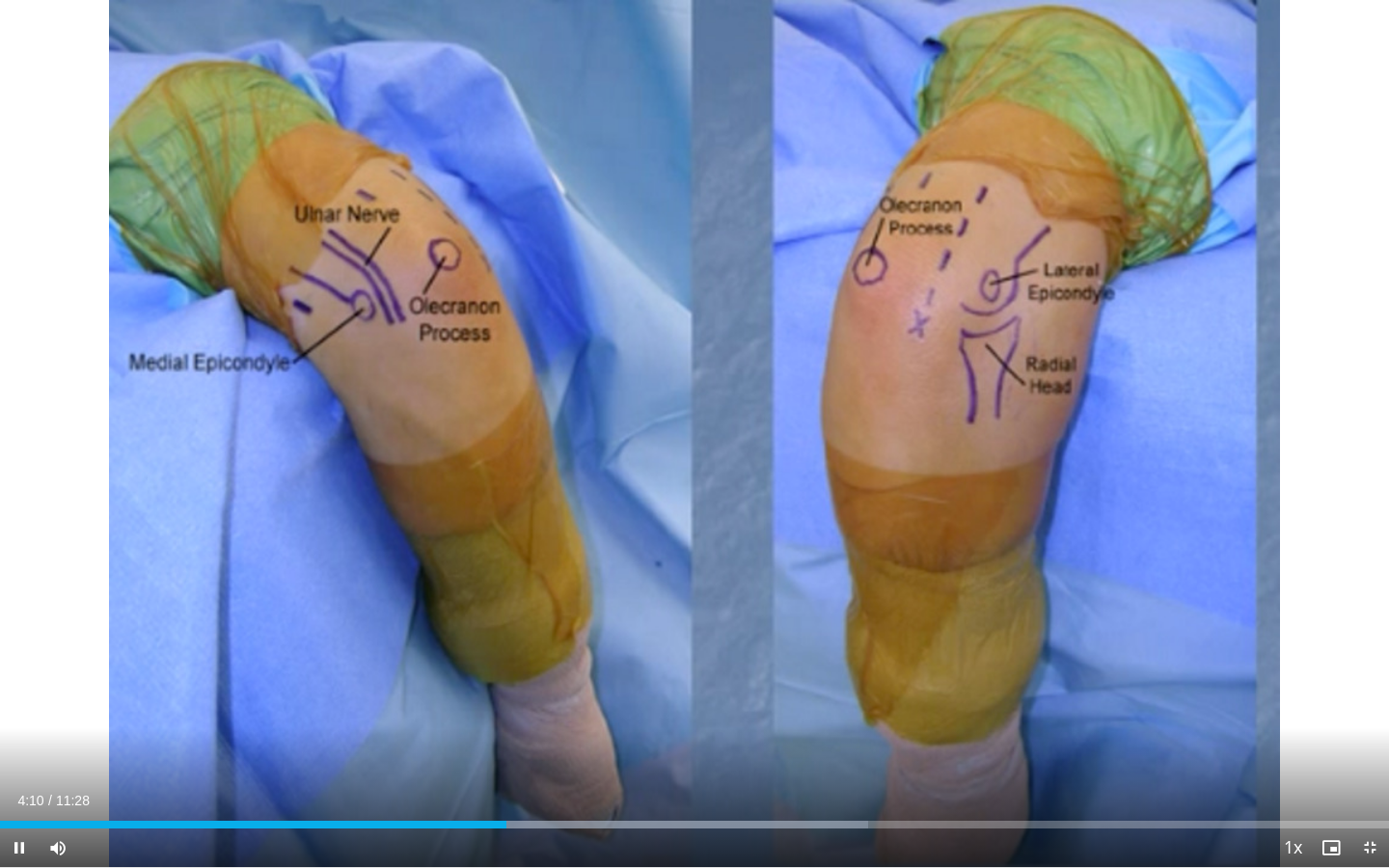 click at bounding box center (19, 848) 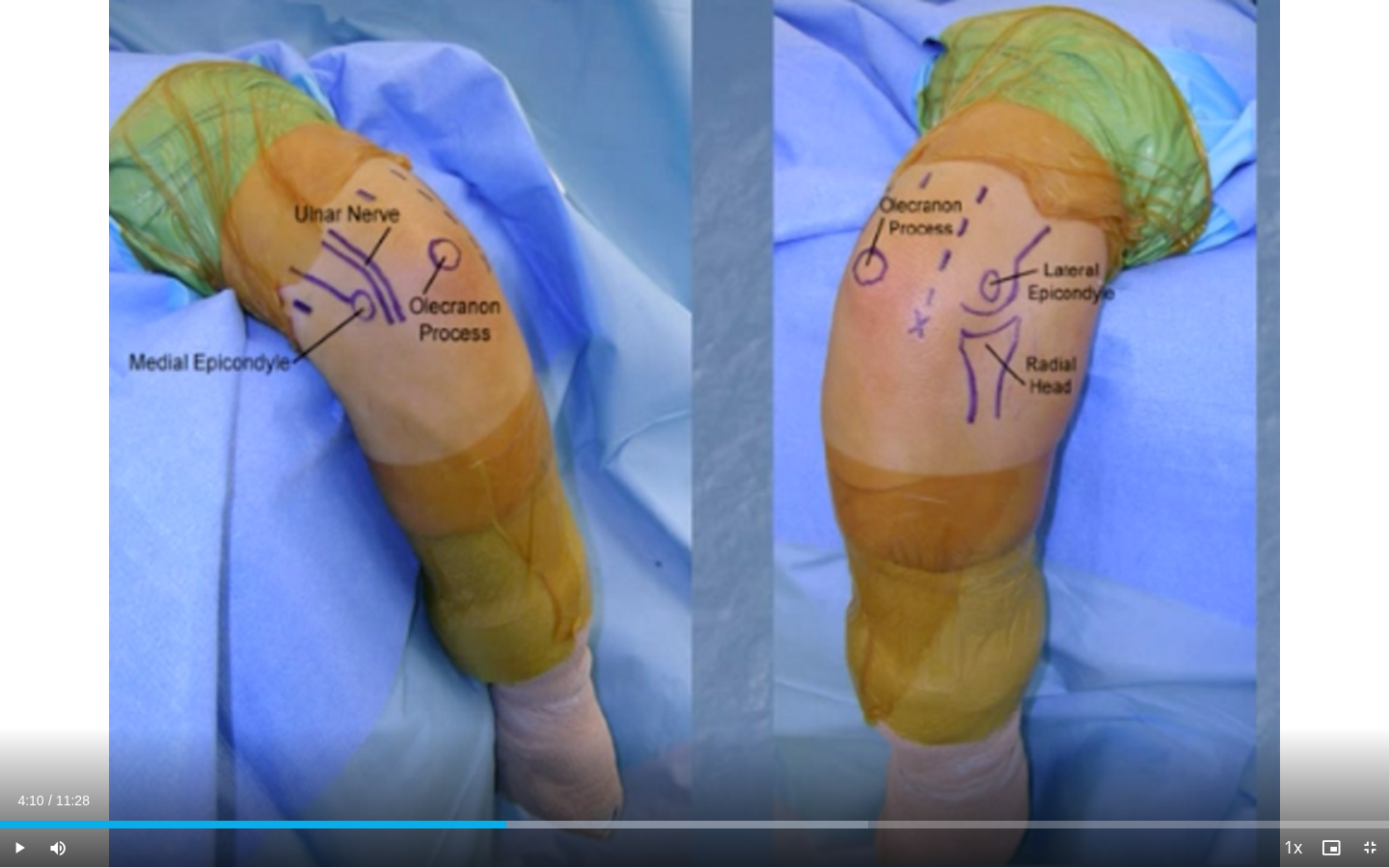 click at bounding box center [19, 848] 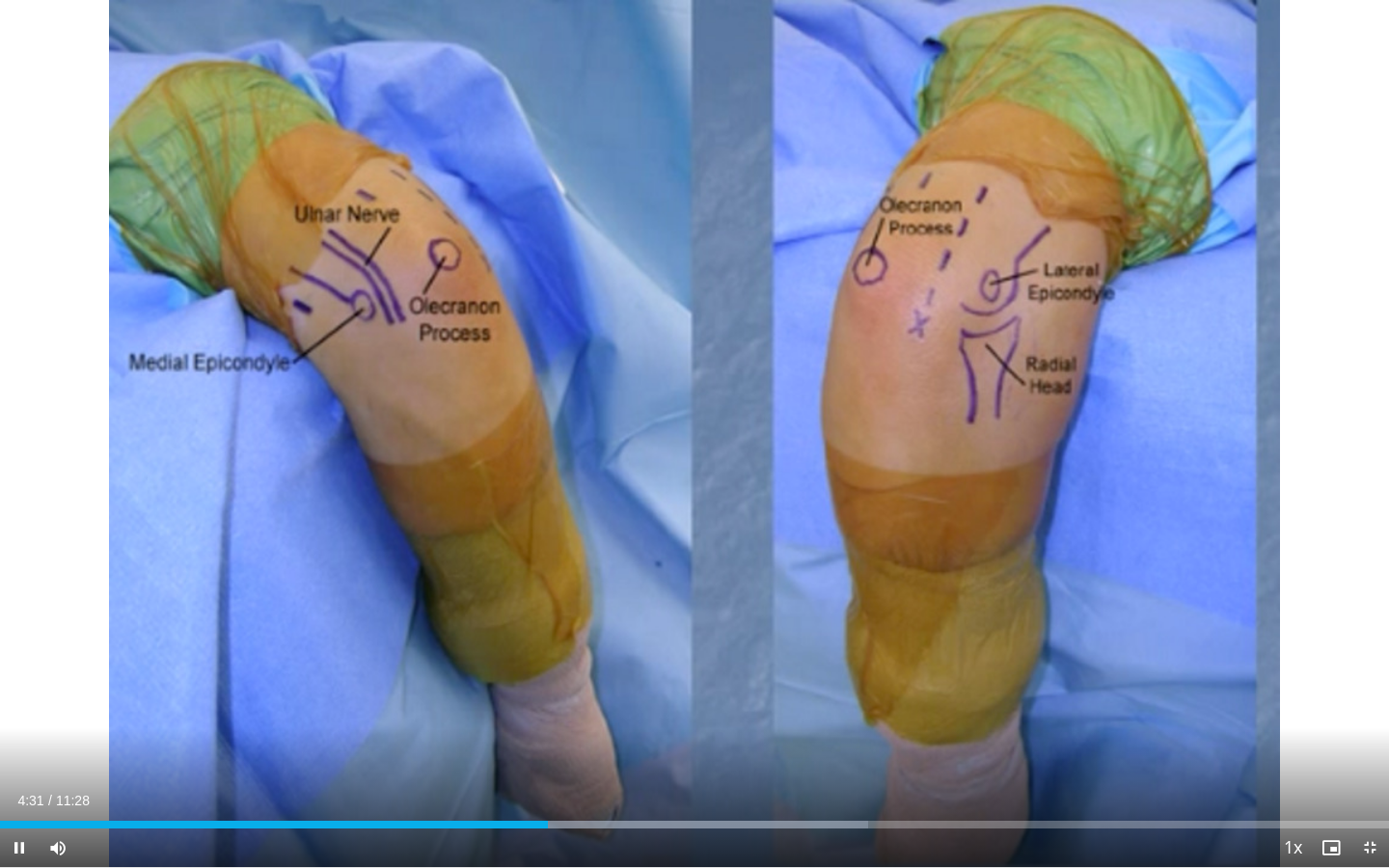 click at bounding box center [19, 848] 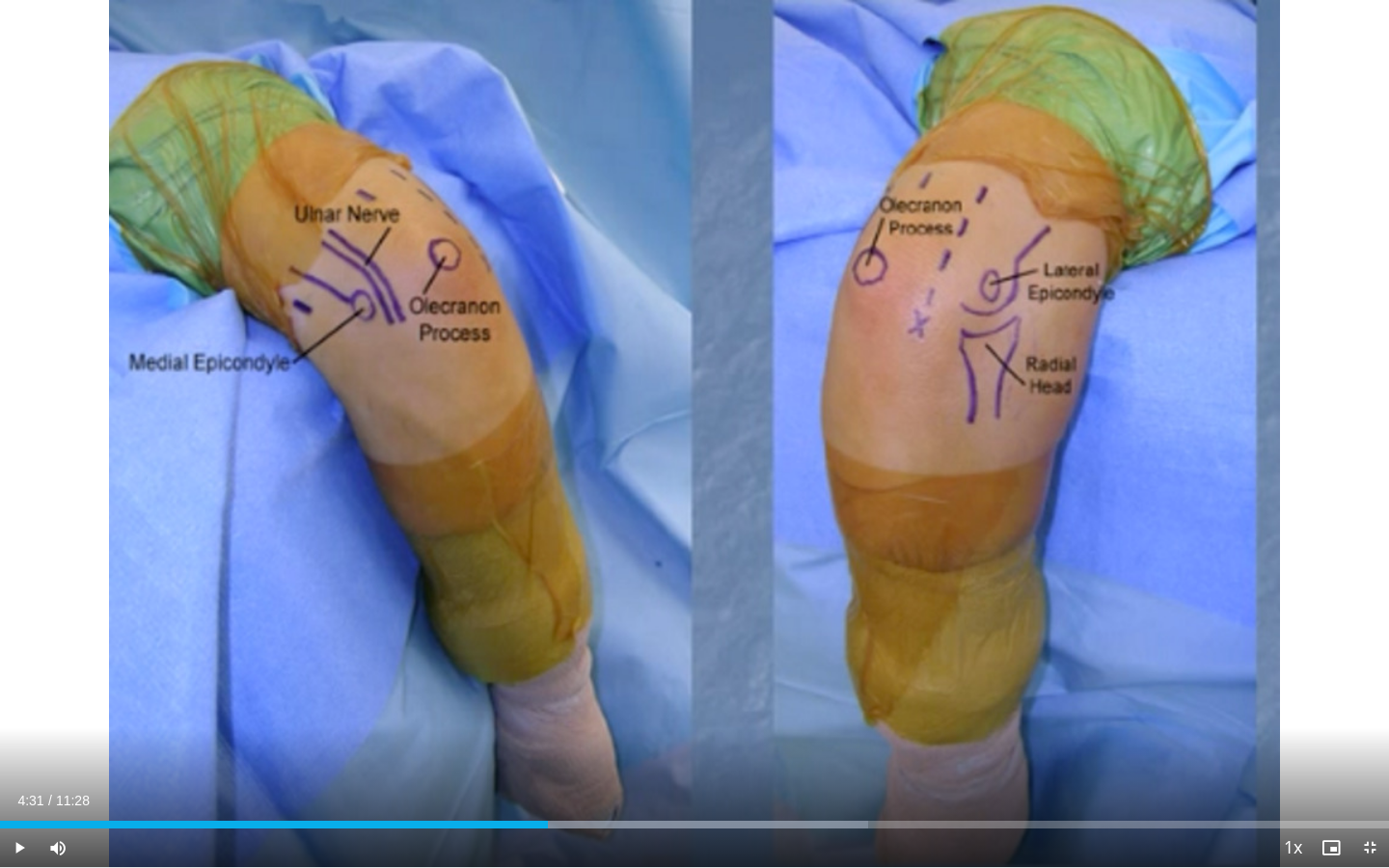 click at bounding box center (19, 848) 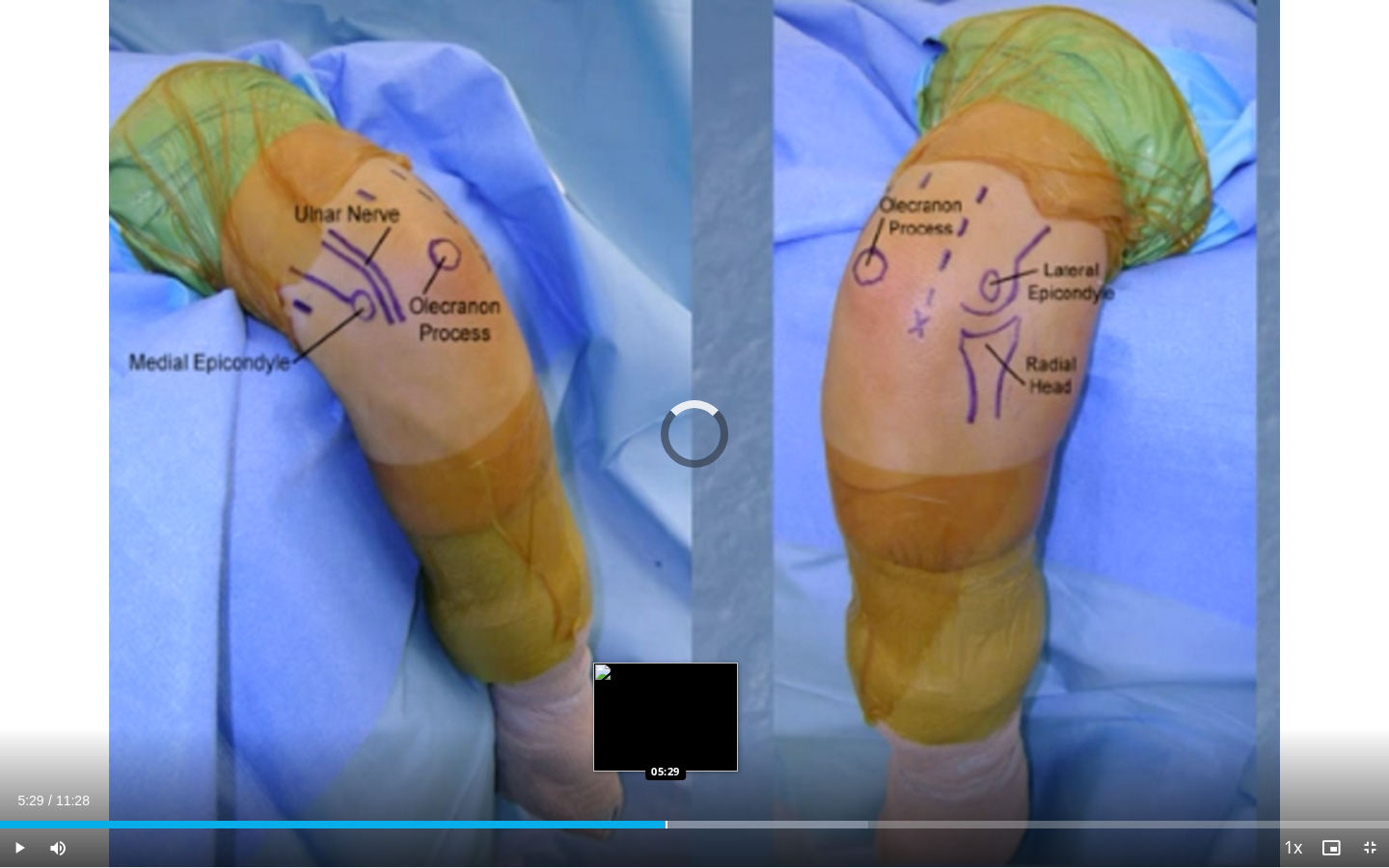 click on "Loaded :  62.47% 04:54 05:29" at bounding box center [694, 825] 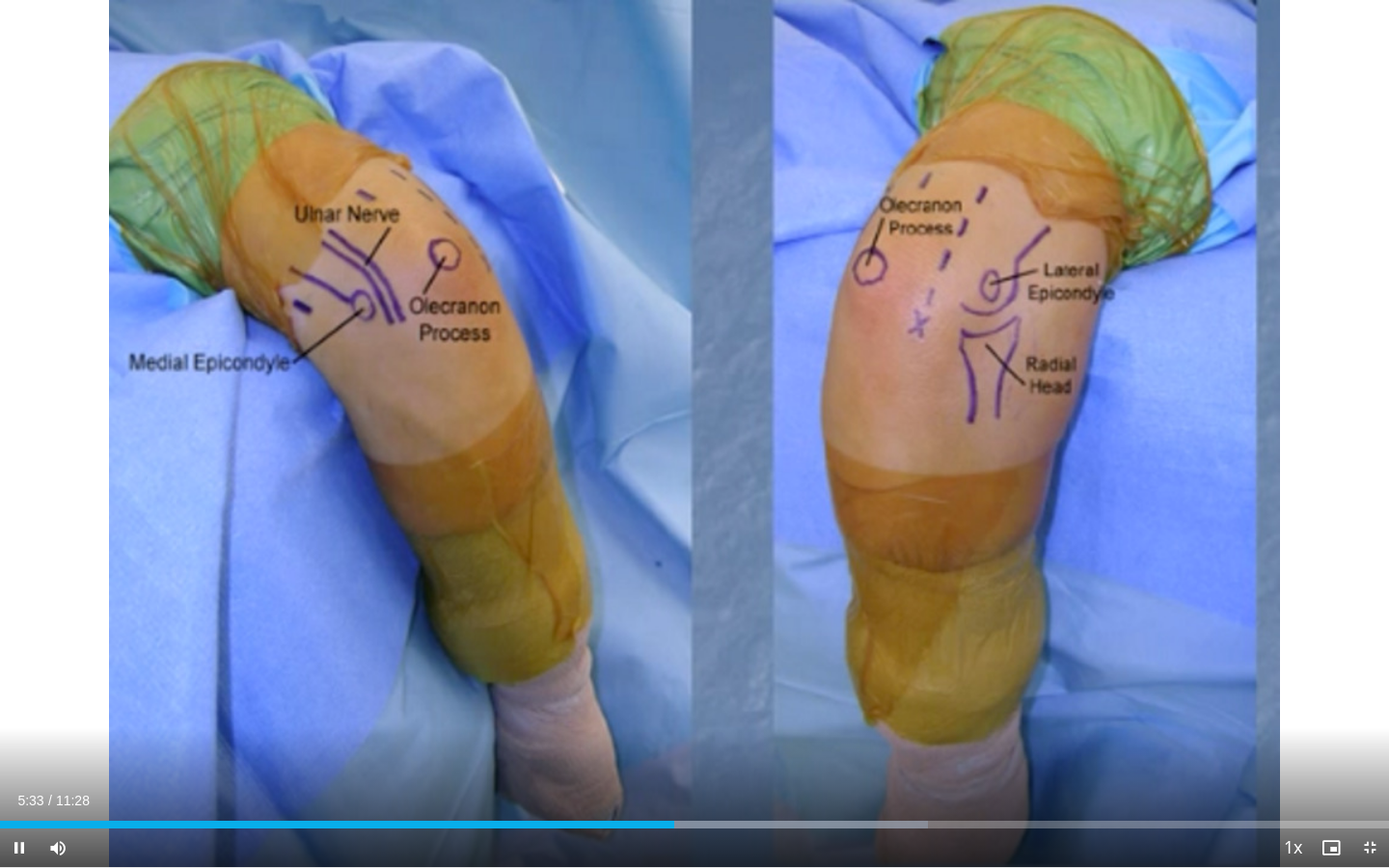 click at bounding box center (19, 848) 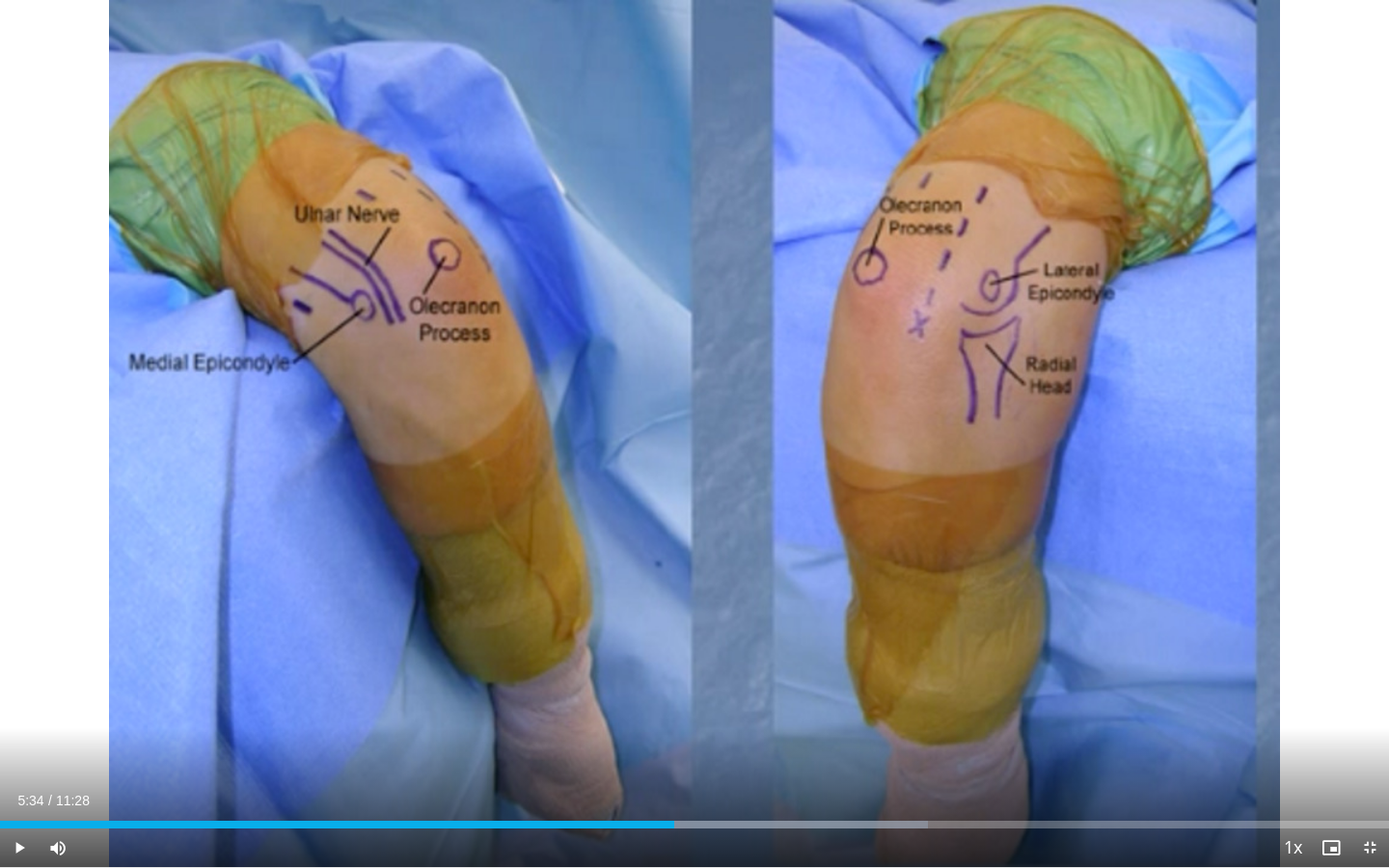 click at bounding box center (19, 848) 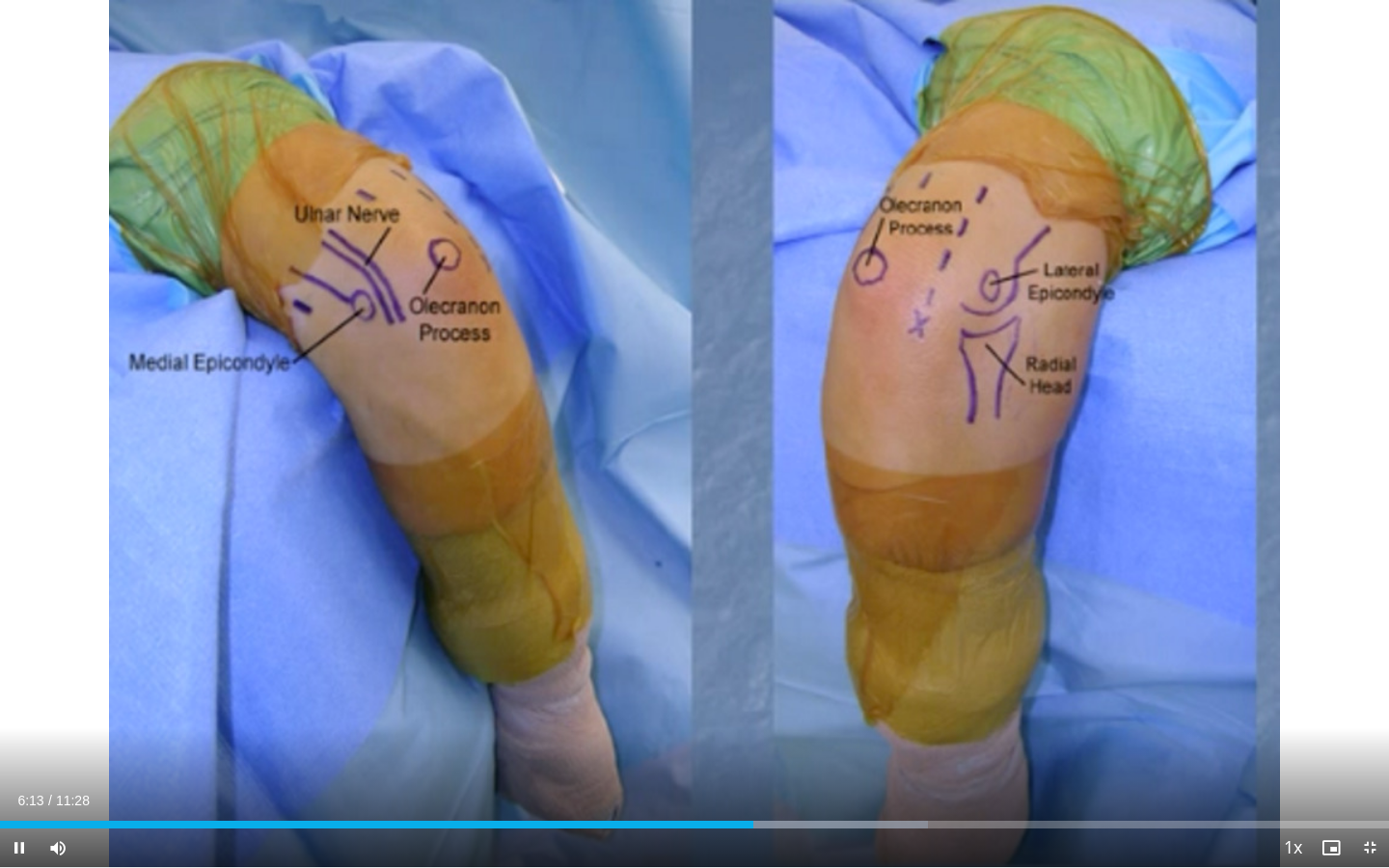 click at bounding box center (19, 848) 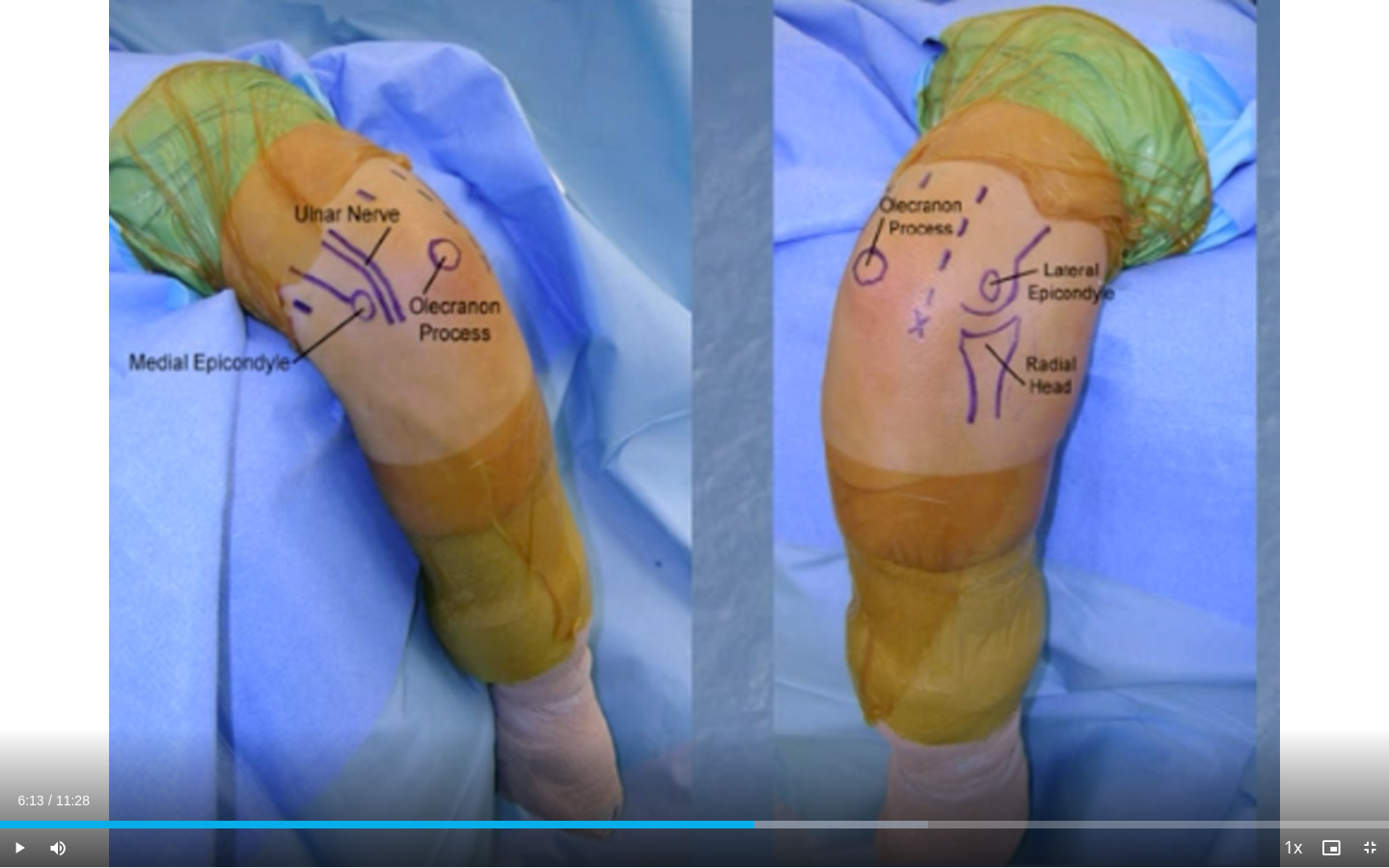 click at bounding box center [19, 848] 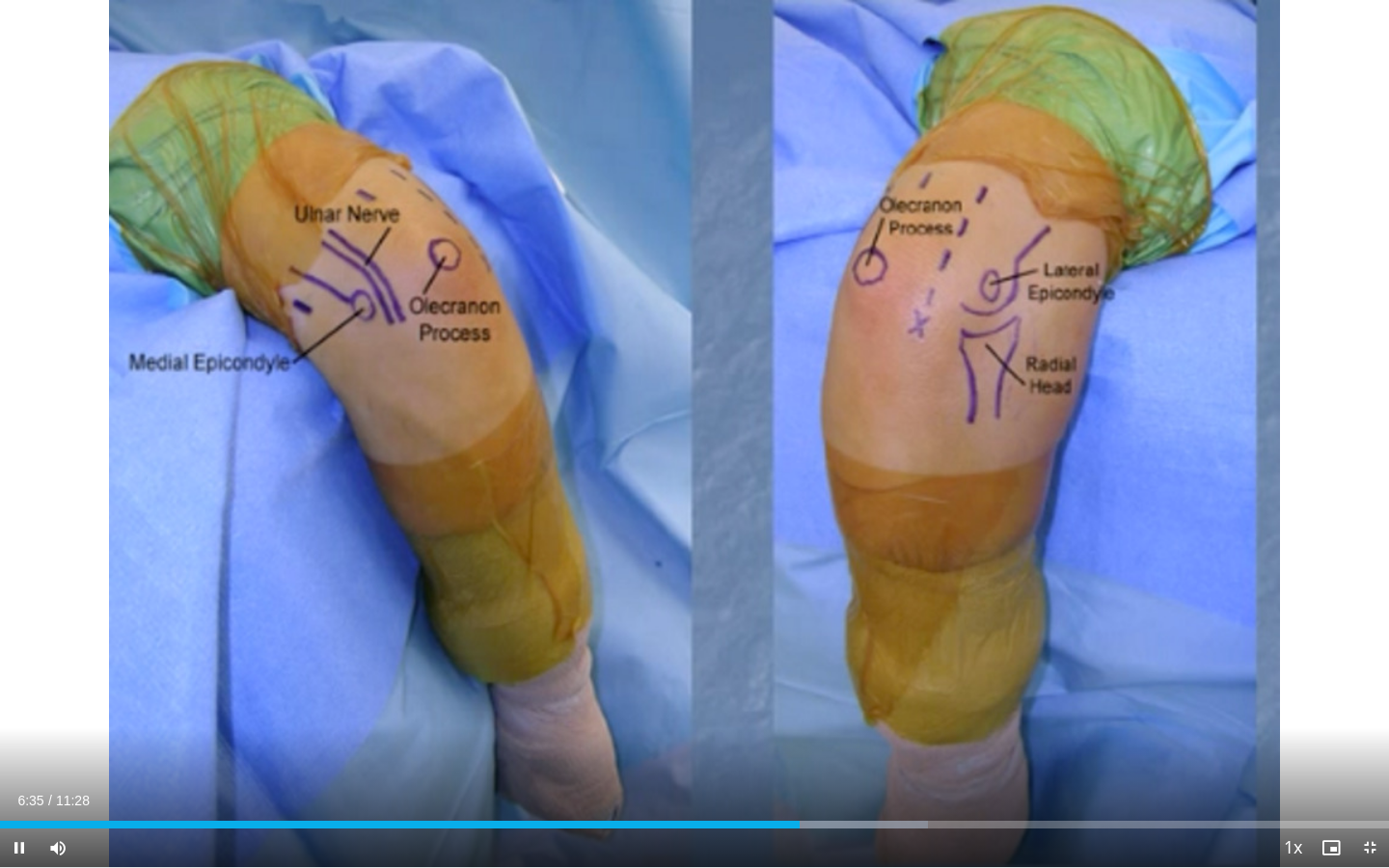 click at bounding box center [19, 848] 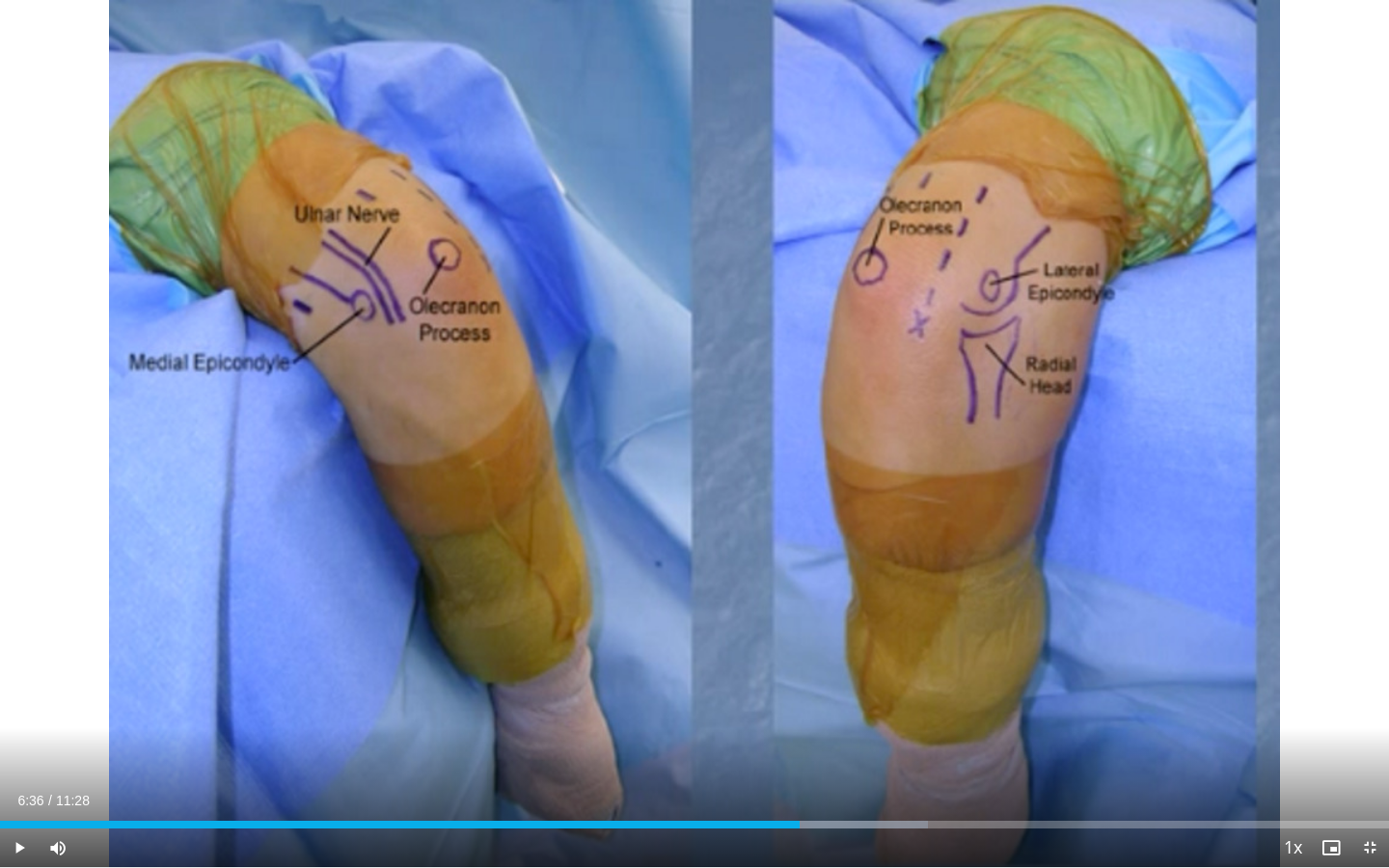 click at bounding box center [19, 848] 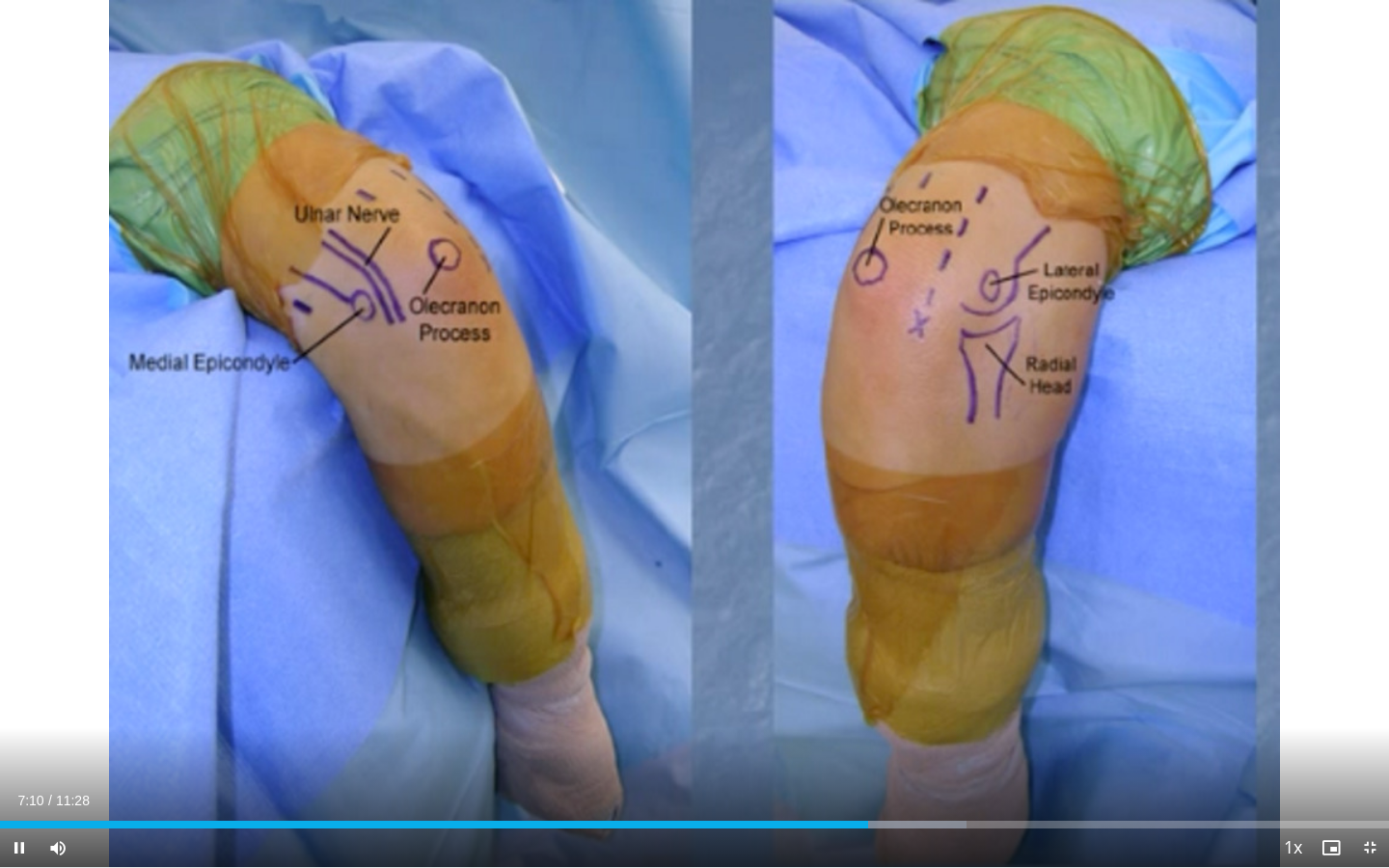 click at bounding box center [19, 848] 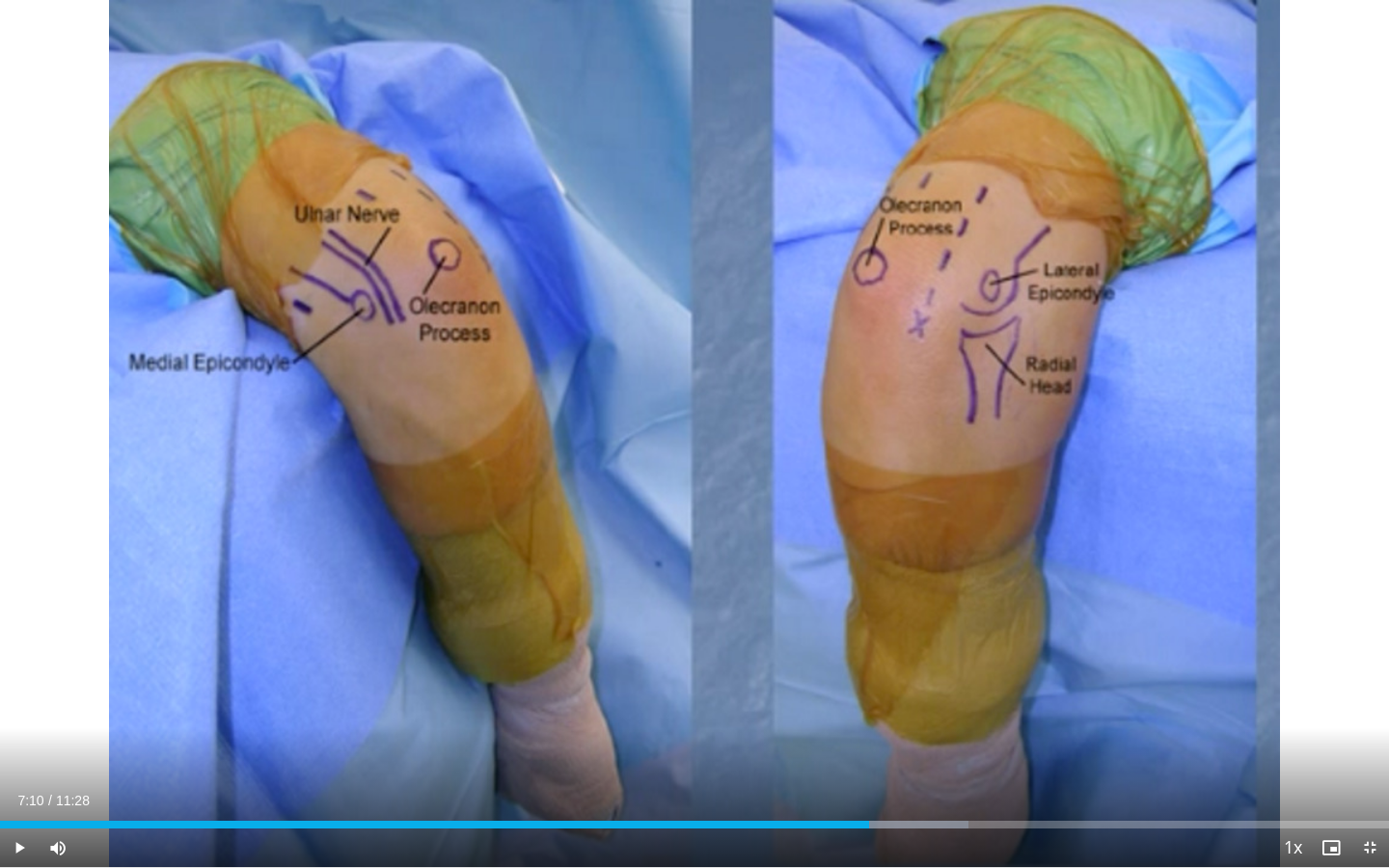 click at bounding box center (19, 848) 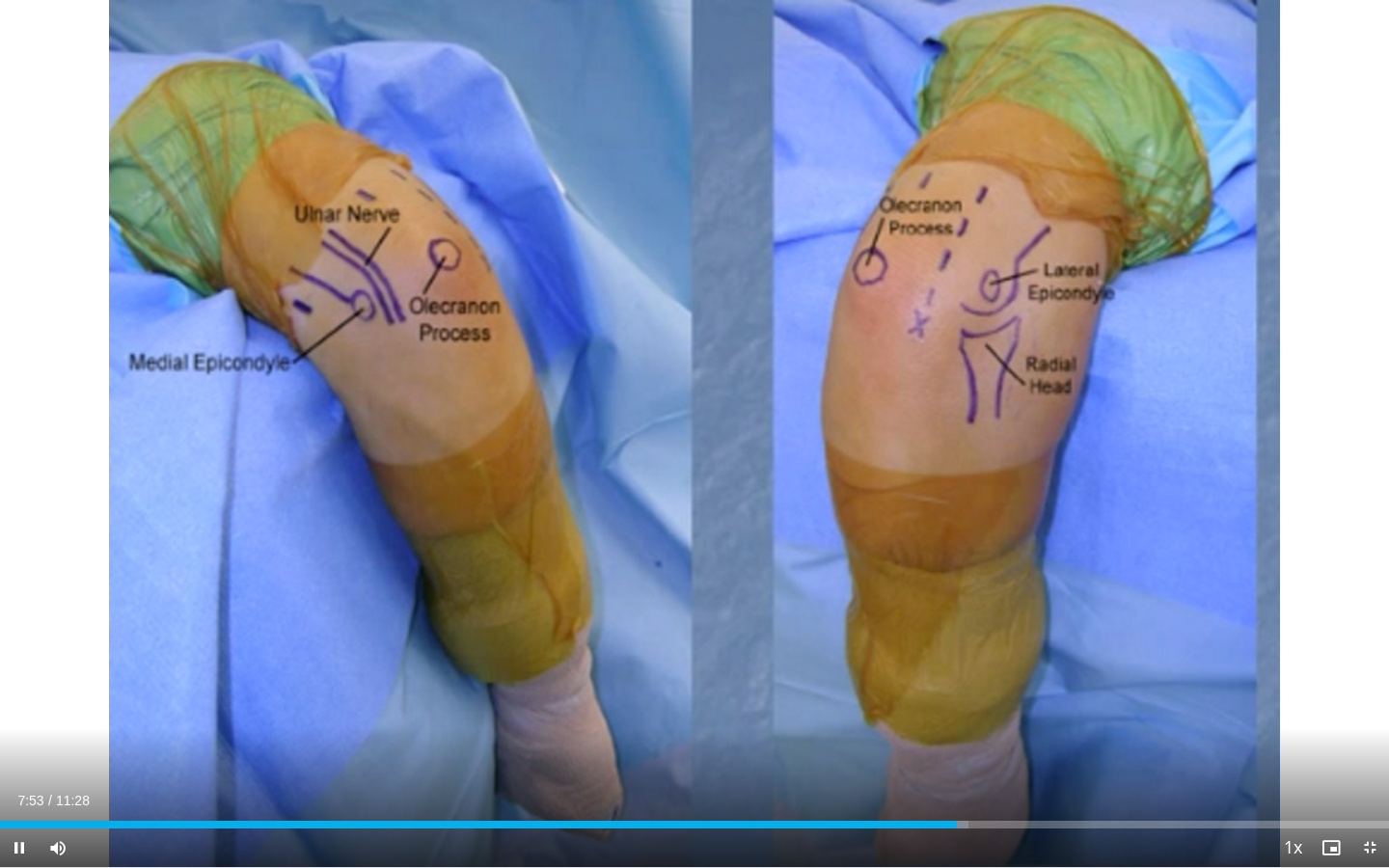click at bounding box center (19, 848) 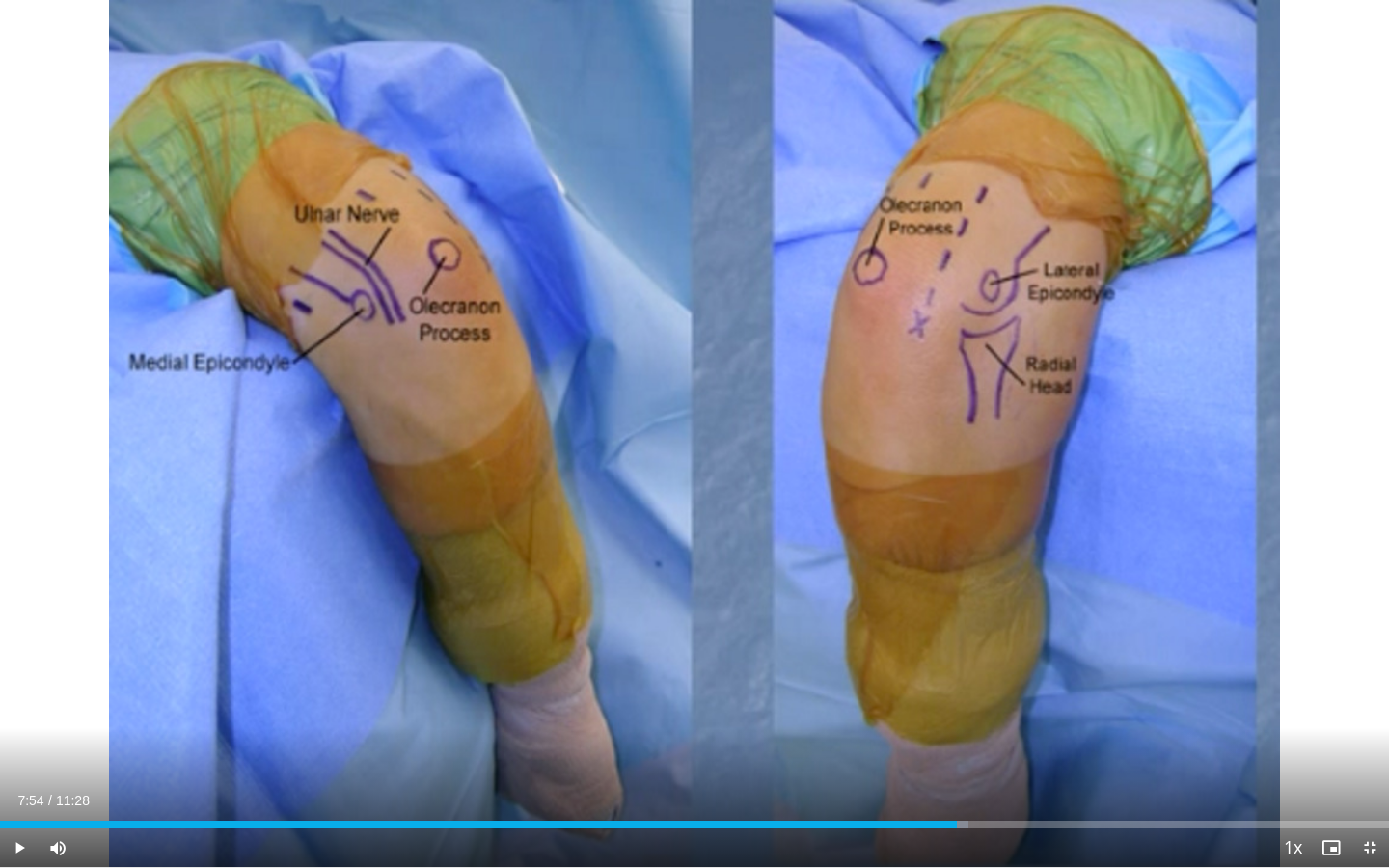 click at bounding box center [19, 848] 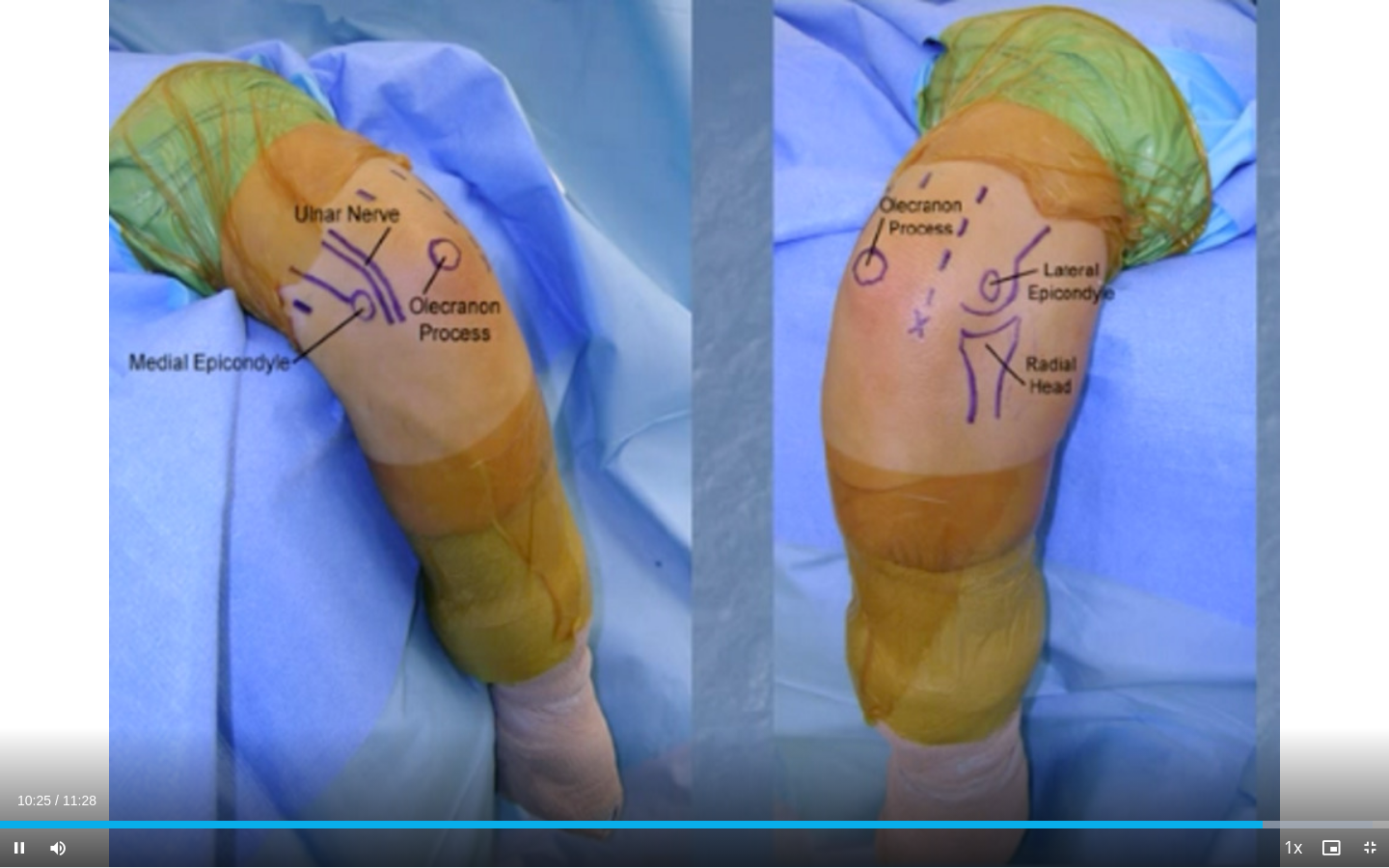 click at bounding box center [1370, 848] 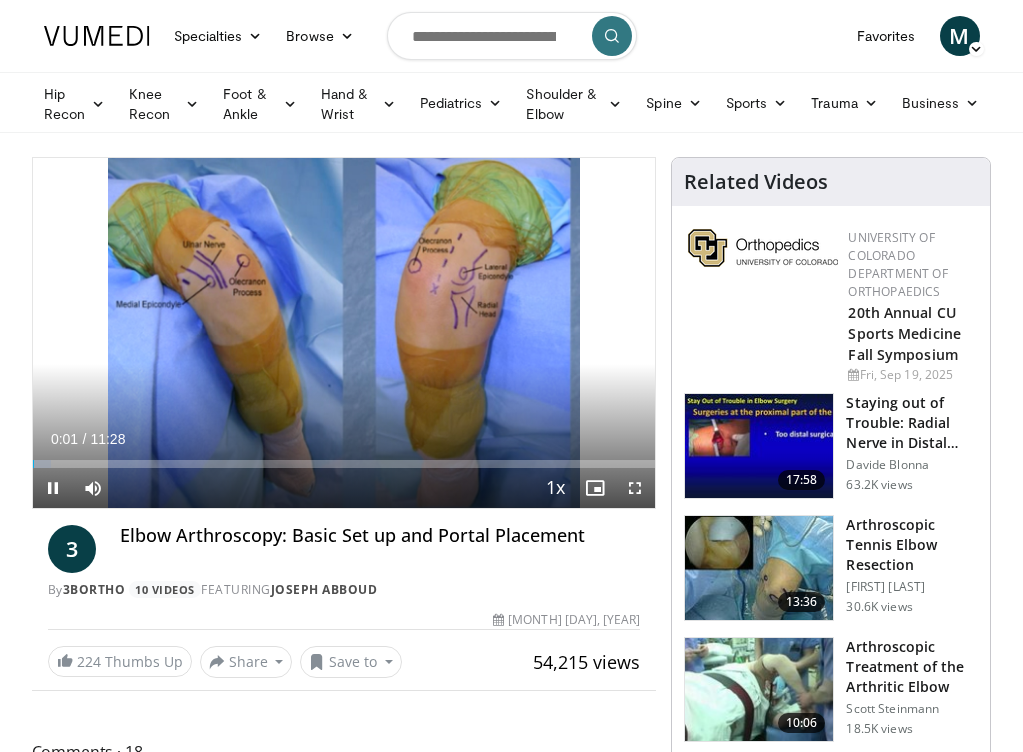 click at bounding box center (53, 488) 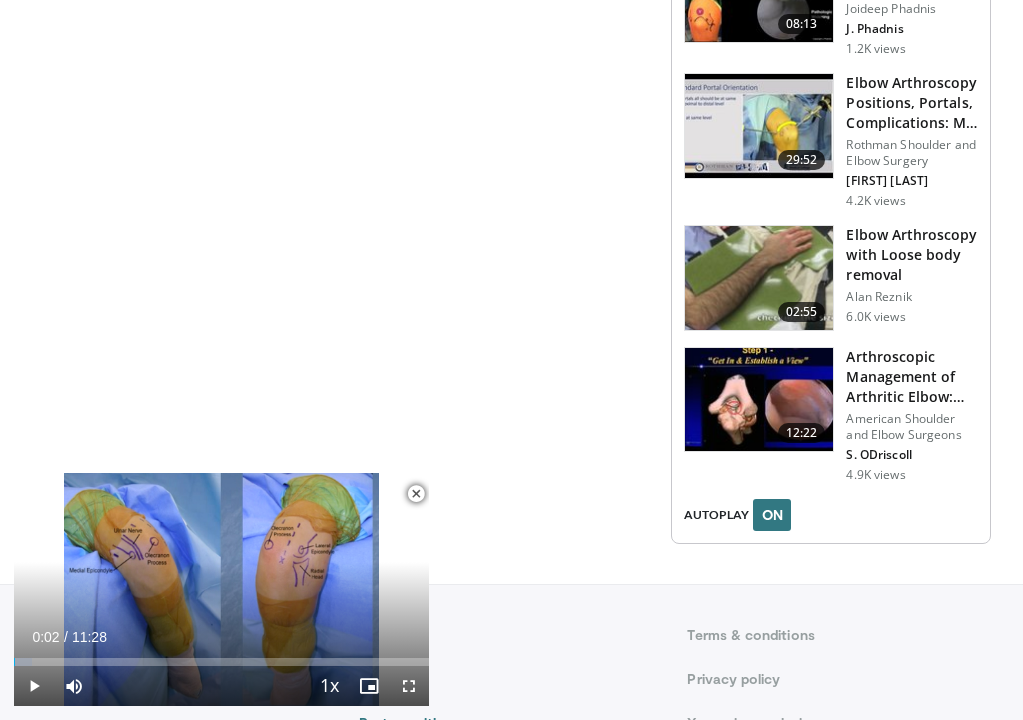scroll, scrollTop: 2549, scrollLeft: 0, axis: vertical 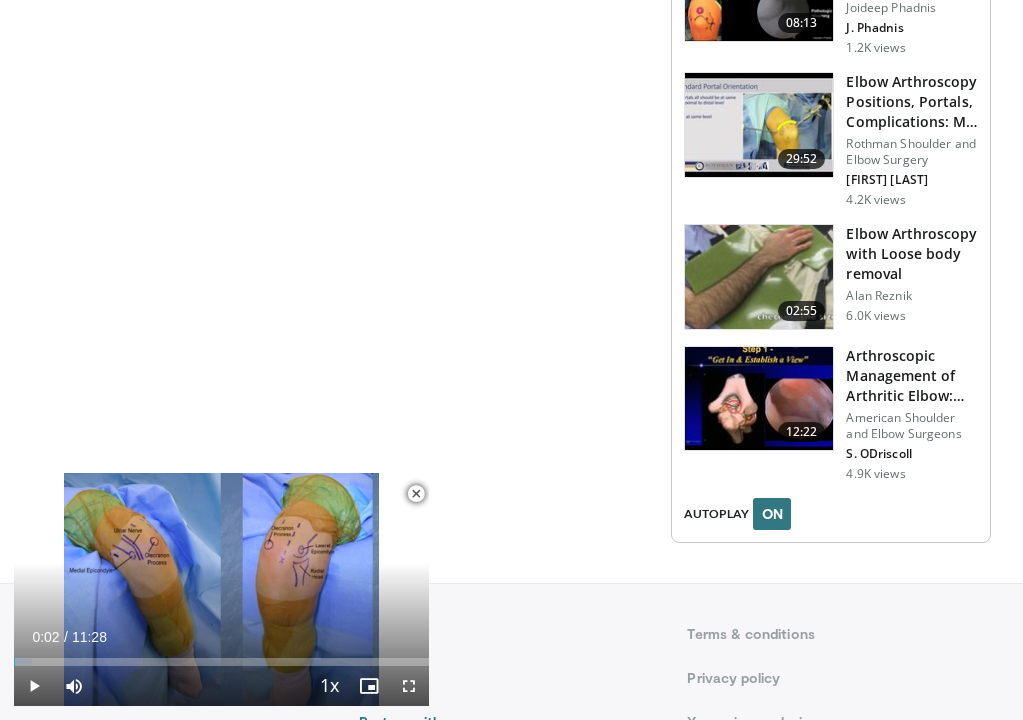 click at bounding box center [416, 494] 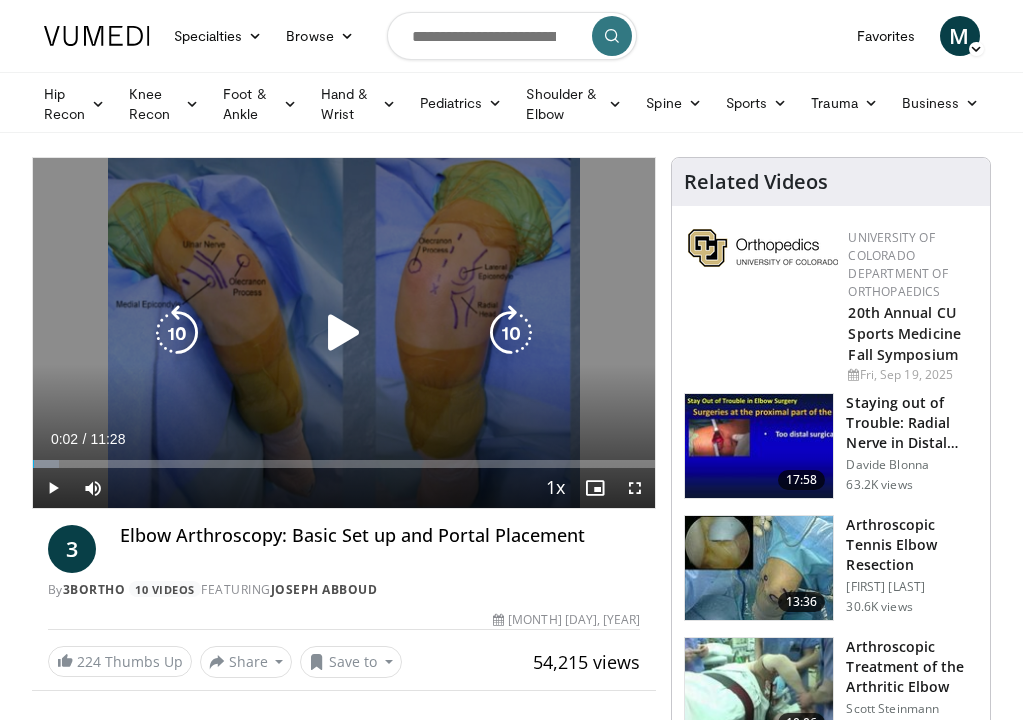 scroll, scrollTop: 0, scrollLeft: 0, axis: both 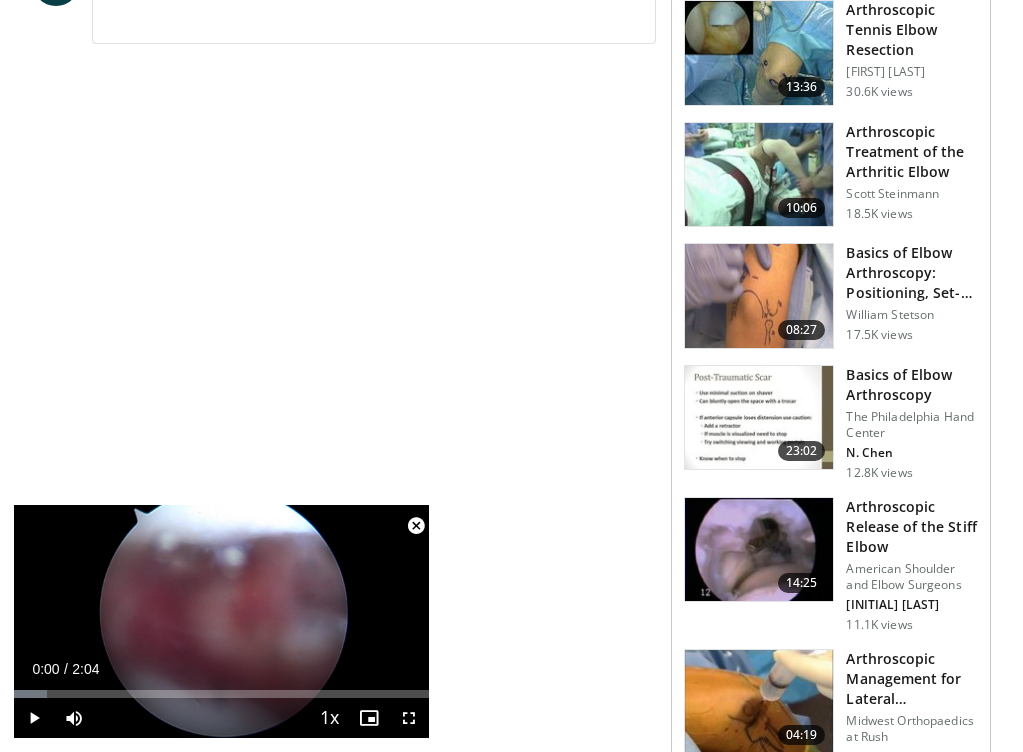 click at bounding box center [416, 526] 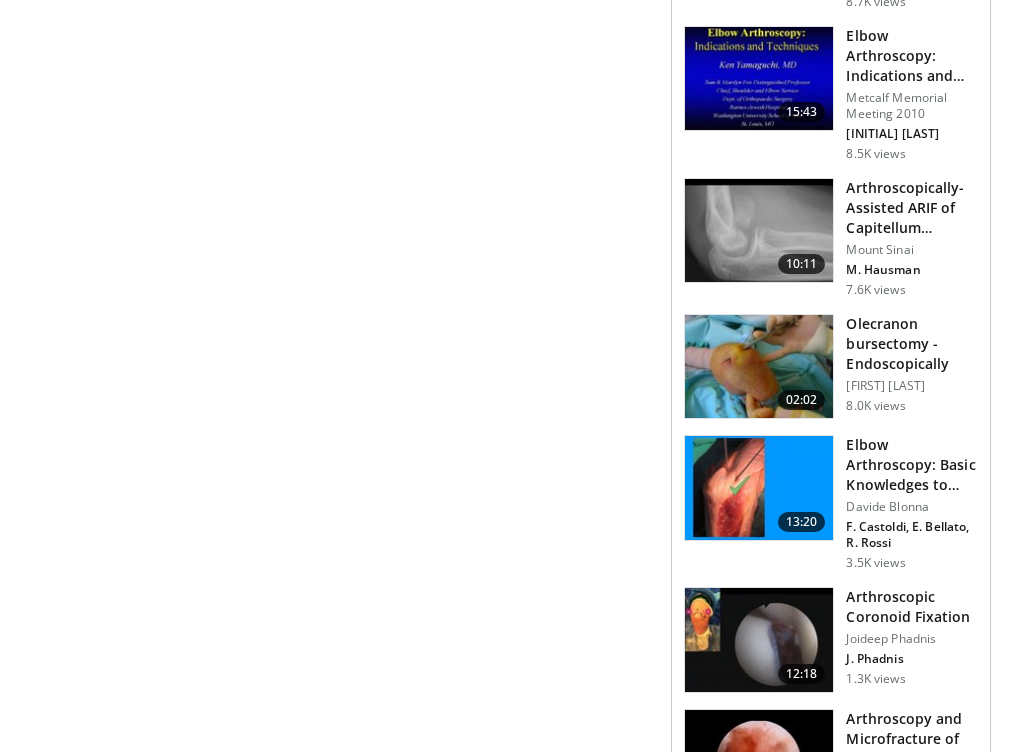 scroll, scrollTop: 1744, scrollLeft: 0, axis: vertical 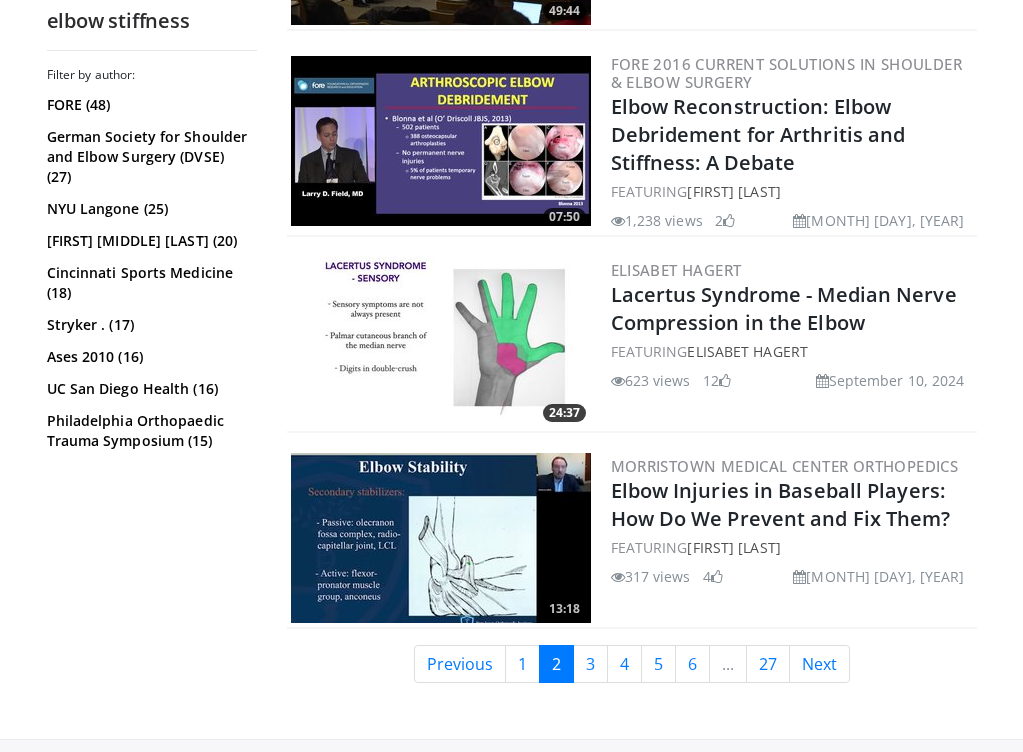 click at bounding box center [441, 141] 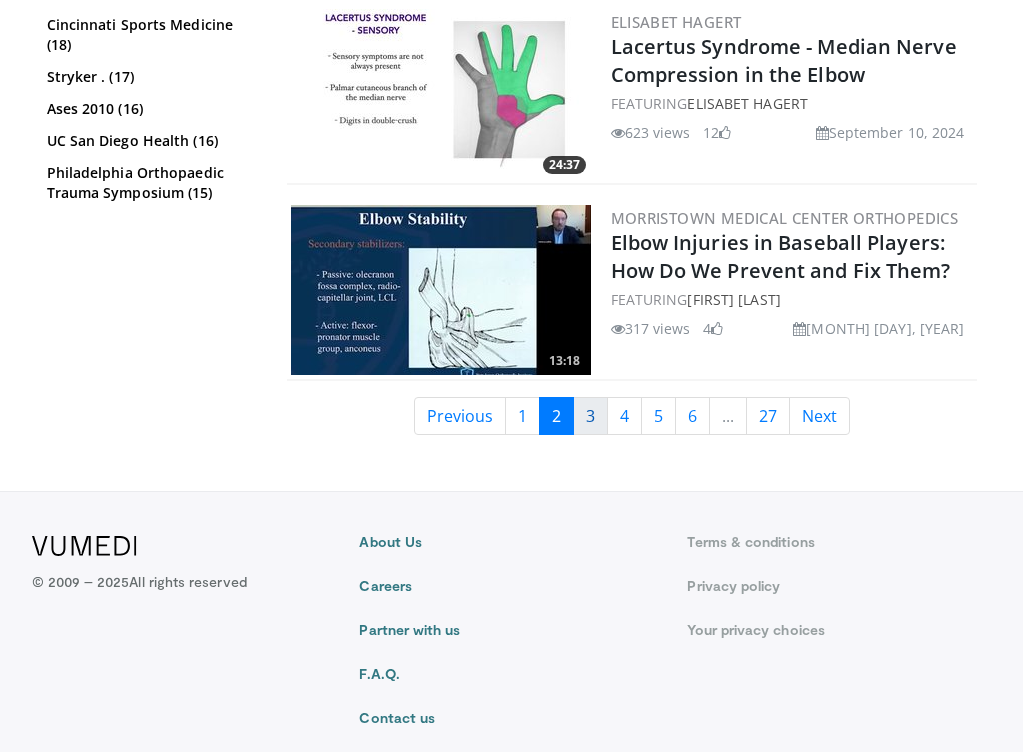 scroll, scrollTop: 5236, scrollLeft: 2, axis: both 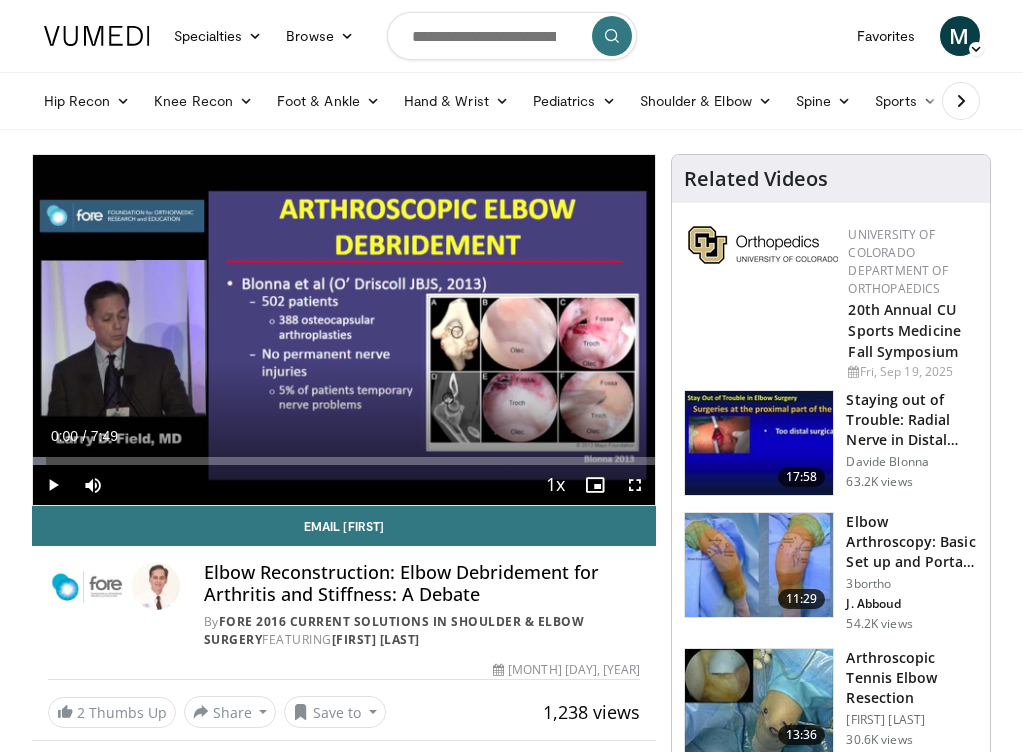 click at bounding box center (53, 485) 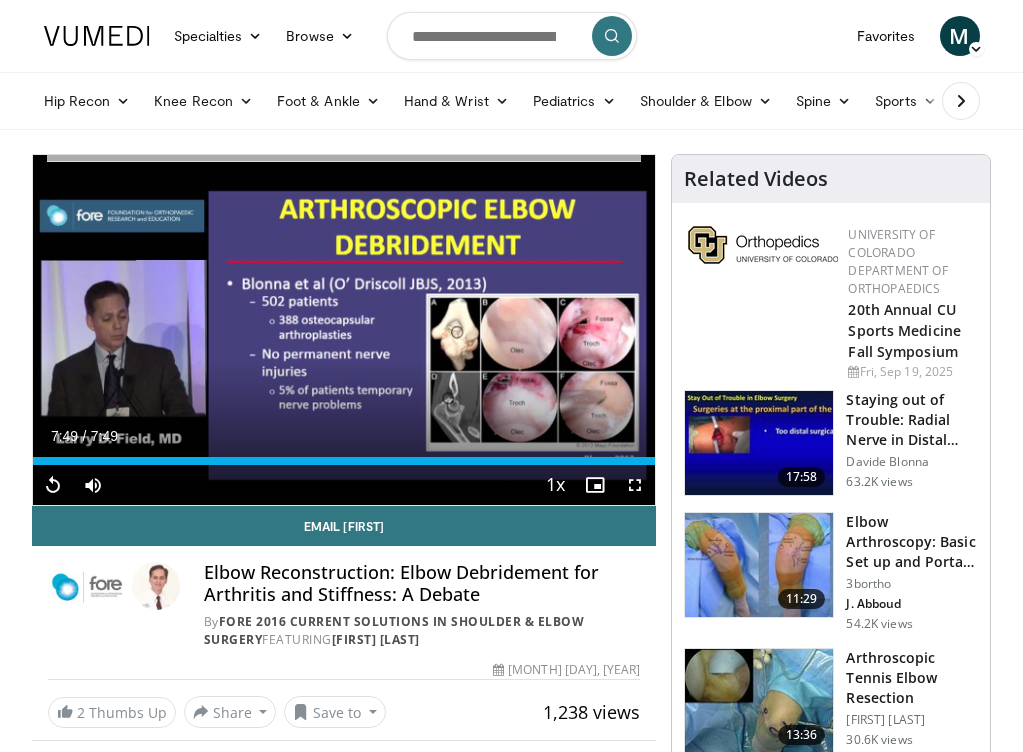 click at bounding box center (53, 485) 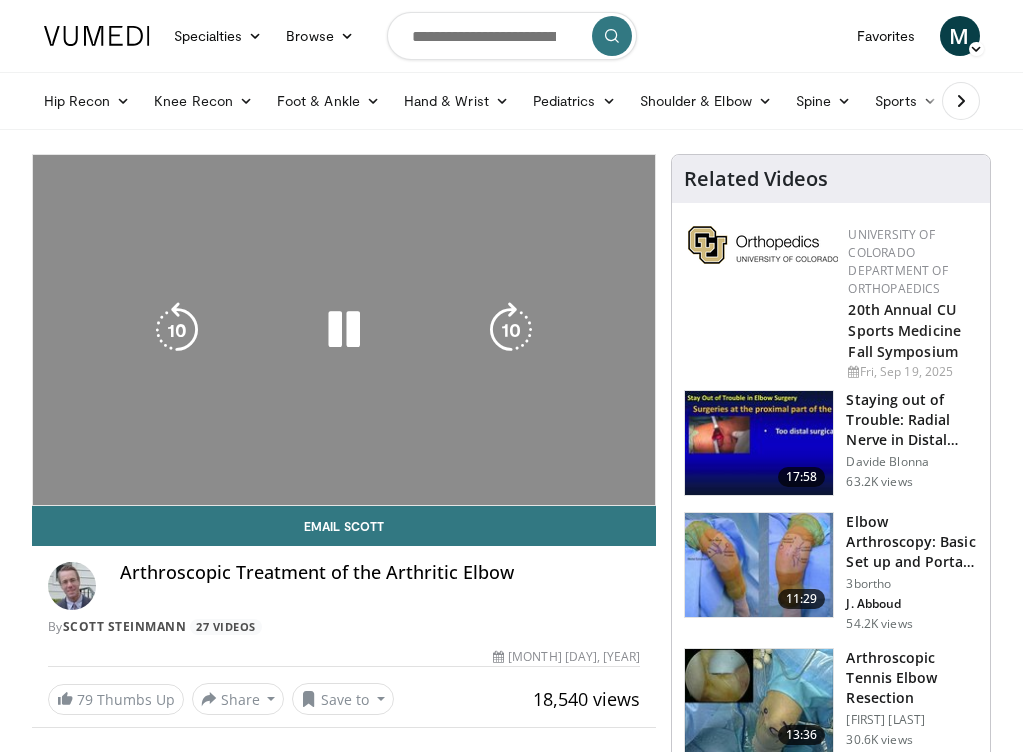 scroll, scrollTop: 0, scrollLeft: 0, axis: both 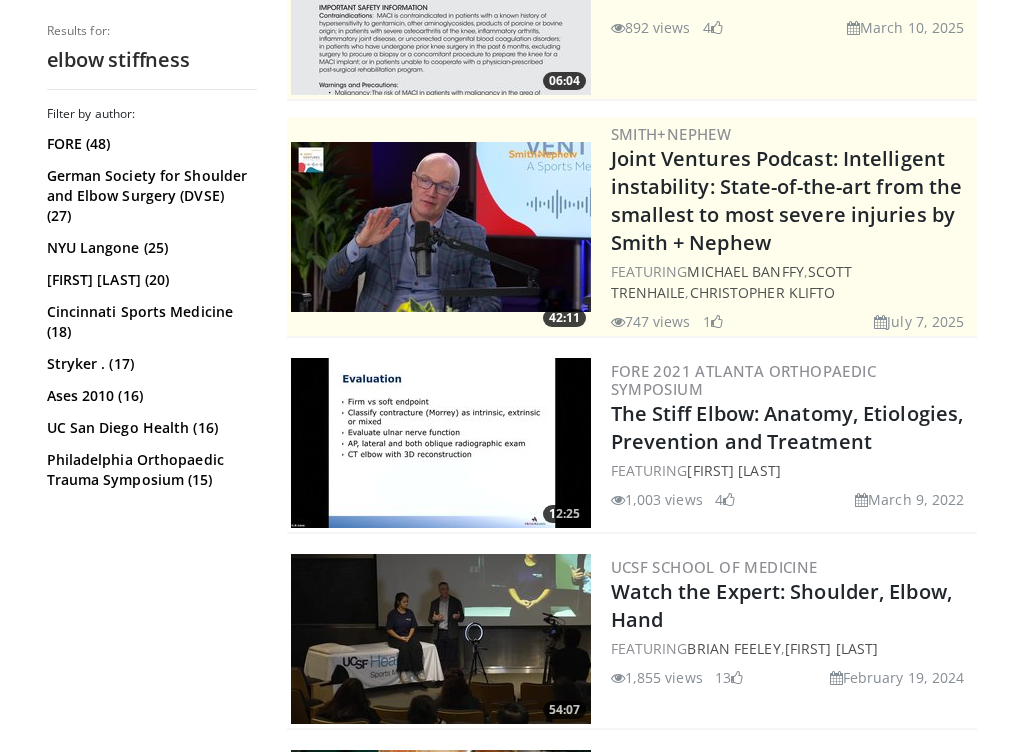 click at bounding box center (441, 443) 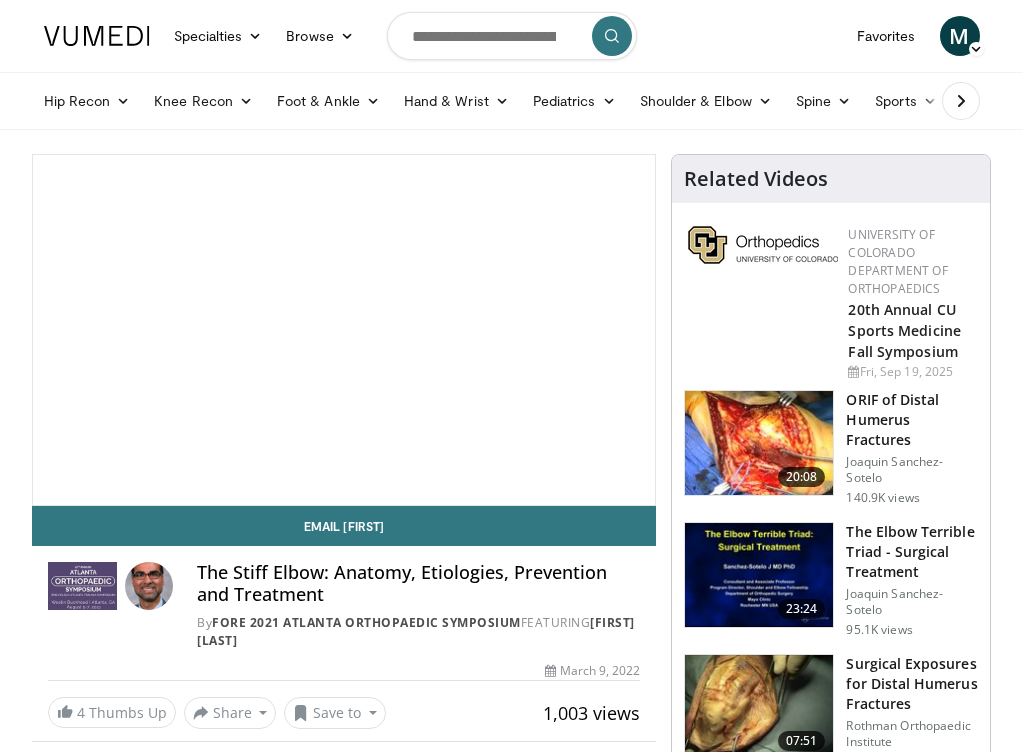 scroll, scrollTop: 0, scrollLeft: 0, axis: both 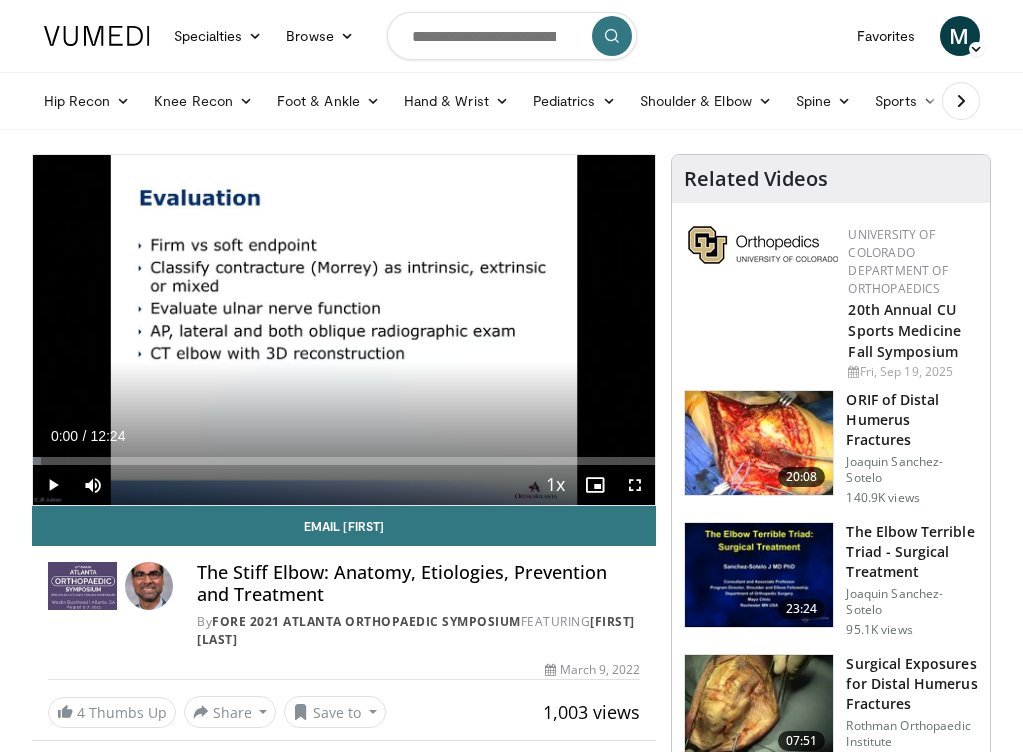 click at bounding box center (53, 485) 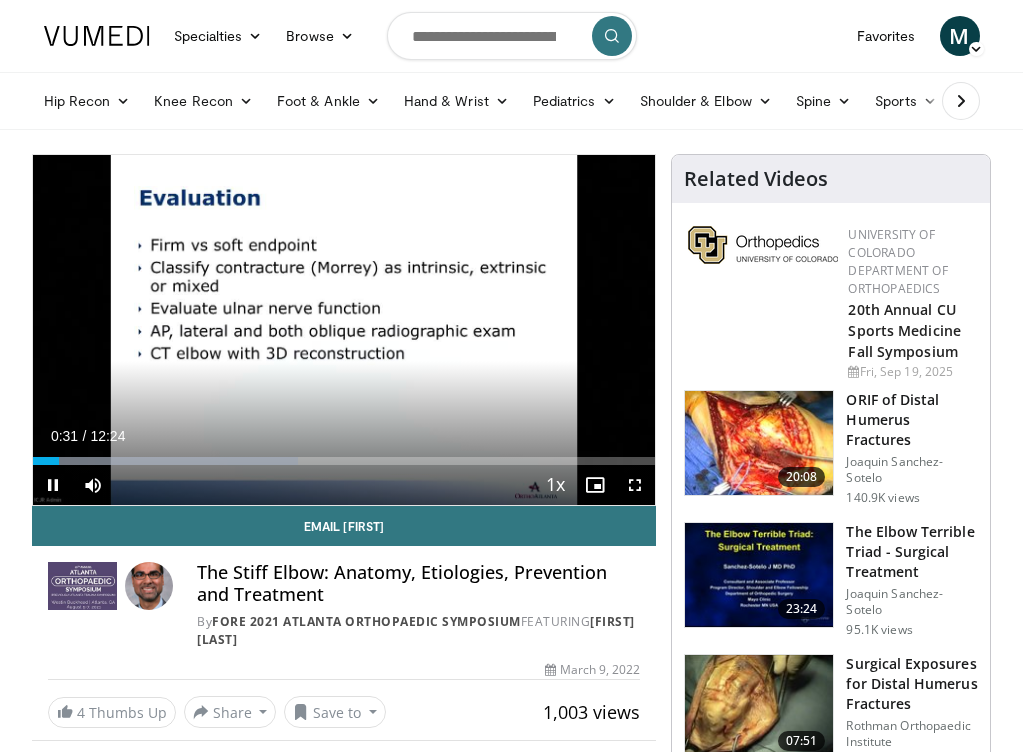 click at bounding box center [635, 485] 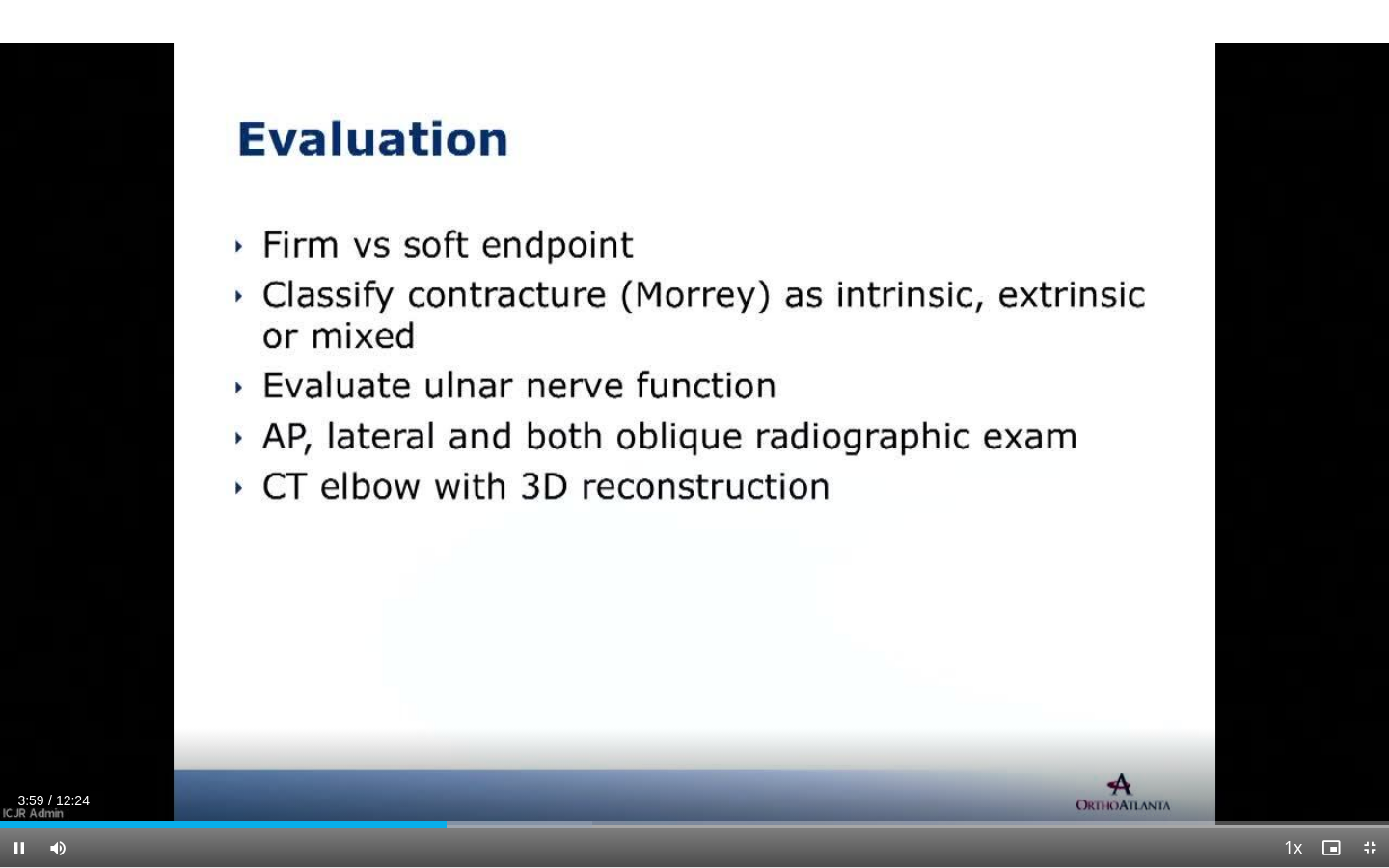 click at bounding box center [19, 848] 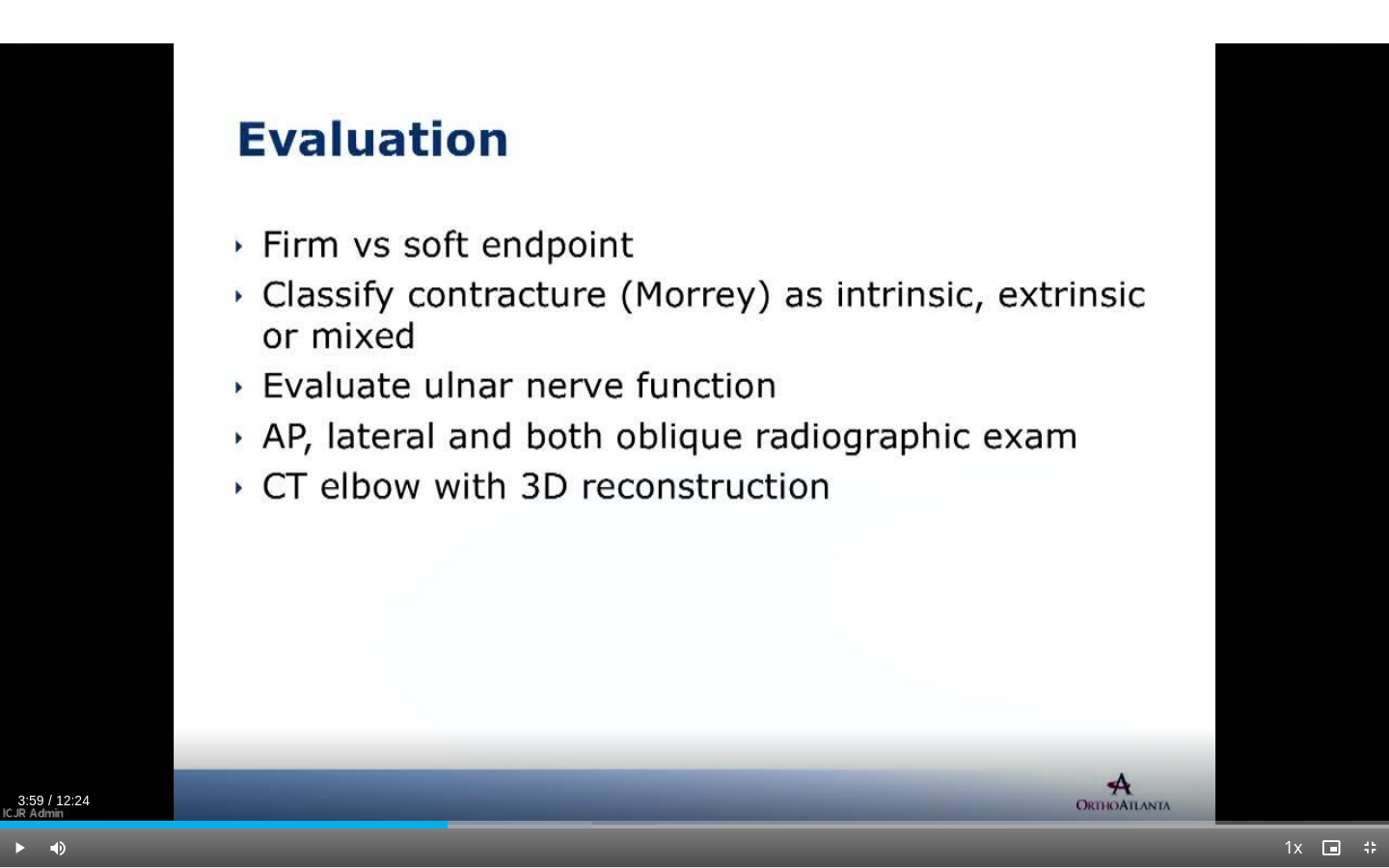click at bounding box center (19, 848) 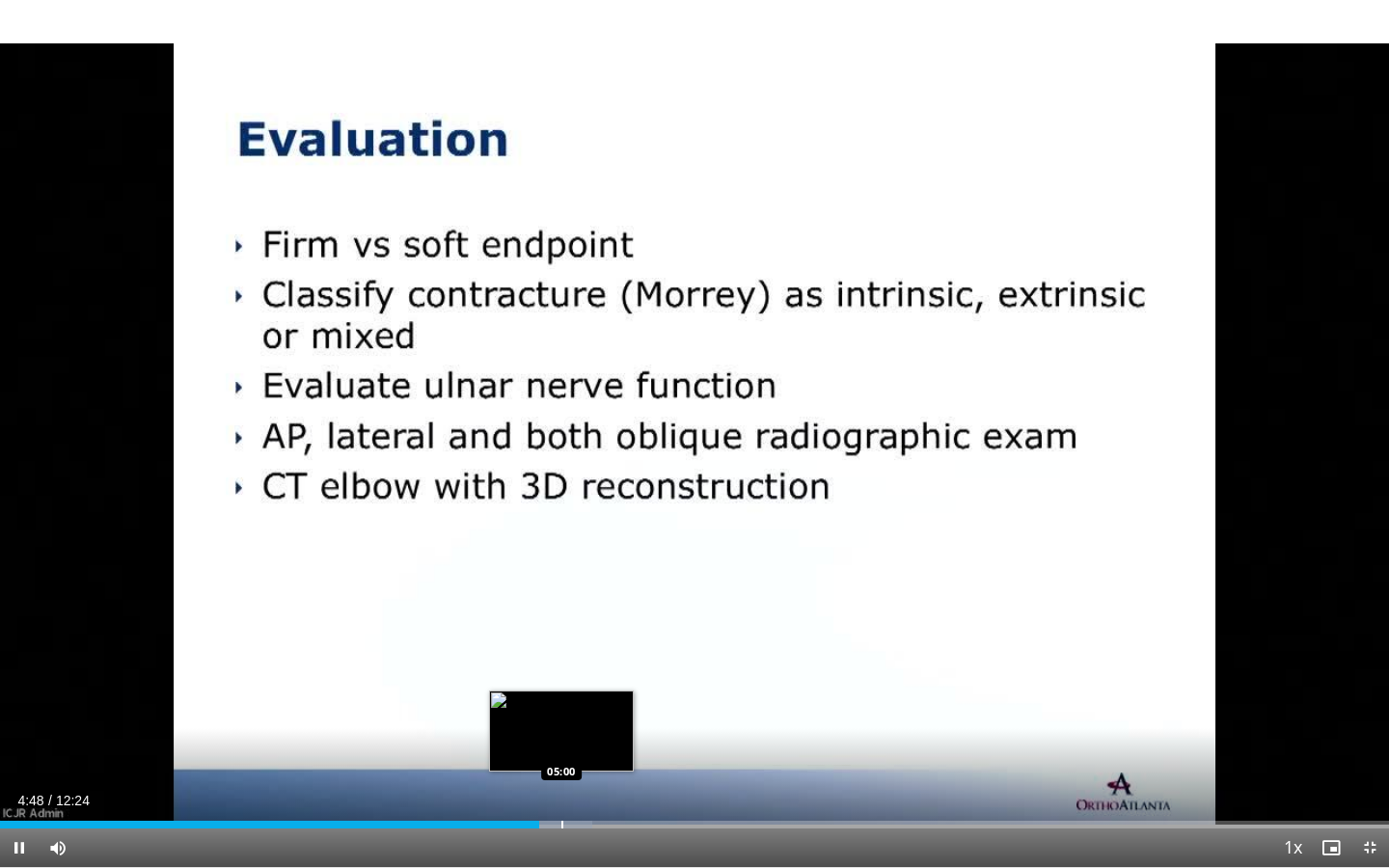 click at bounding box center [562, 825] 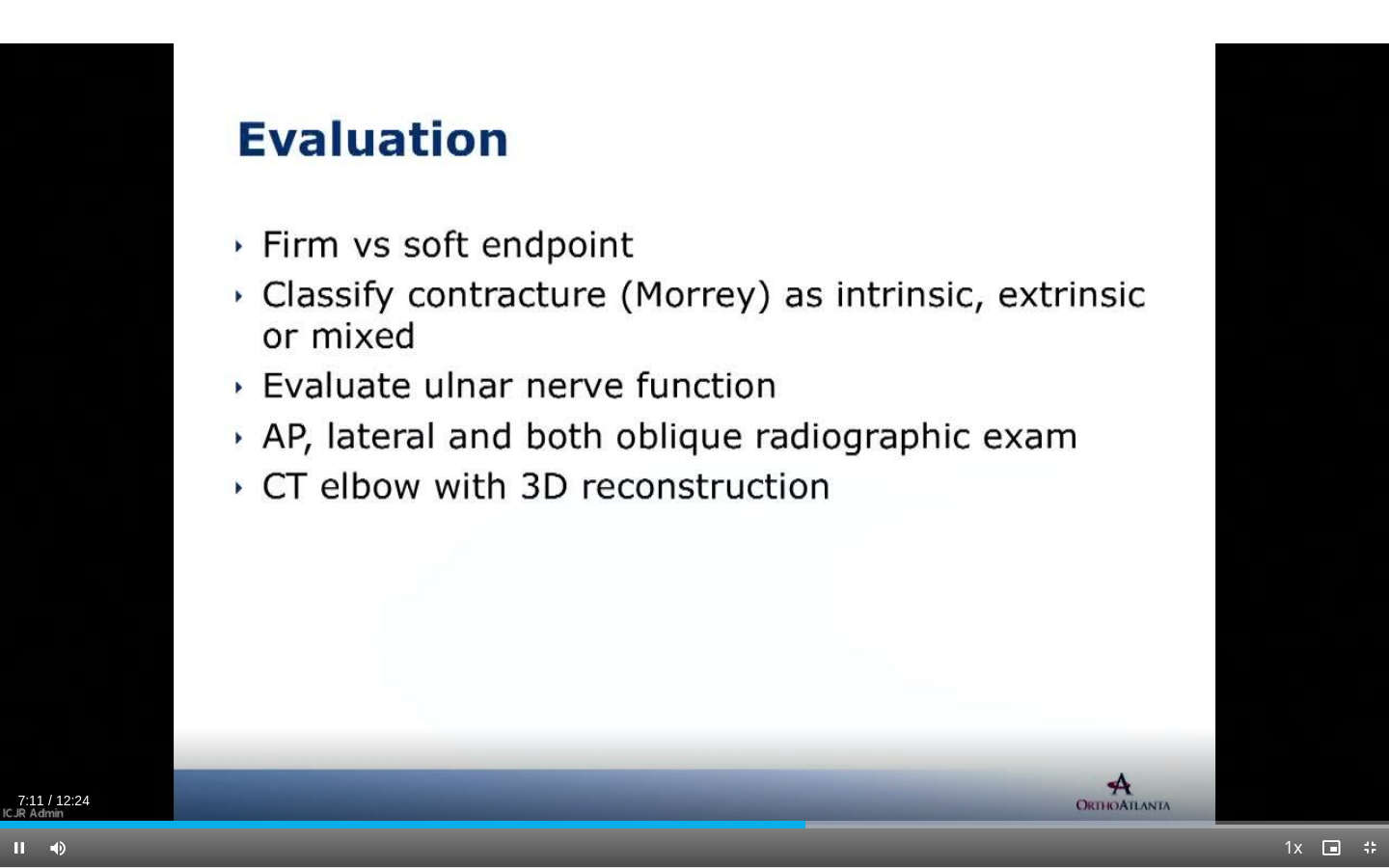 click on "**********" at bounding box center (694, 434) 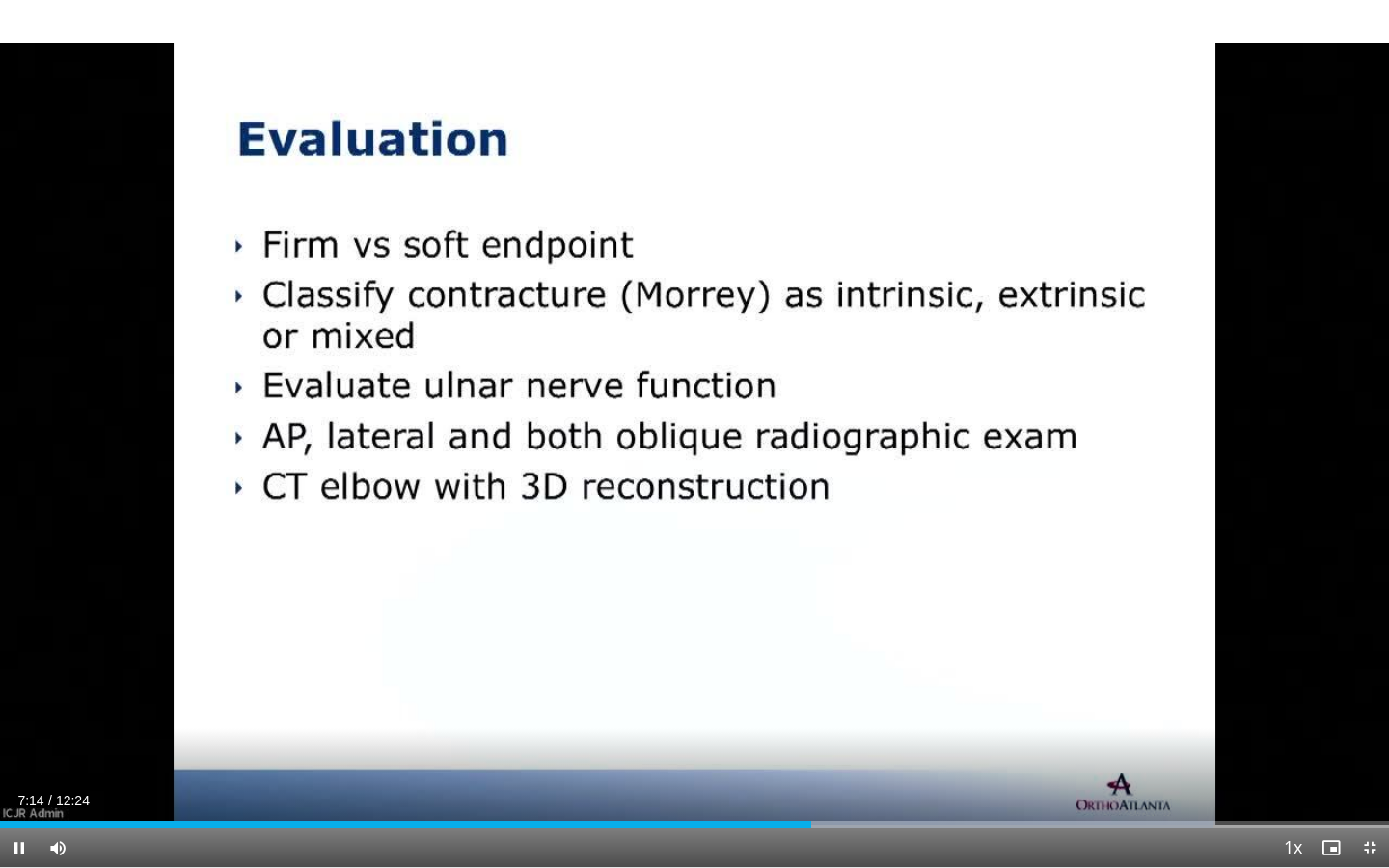 click at bounding box center (19, 848) 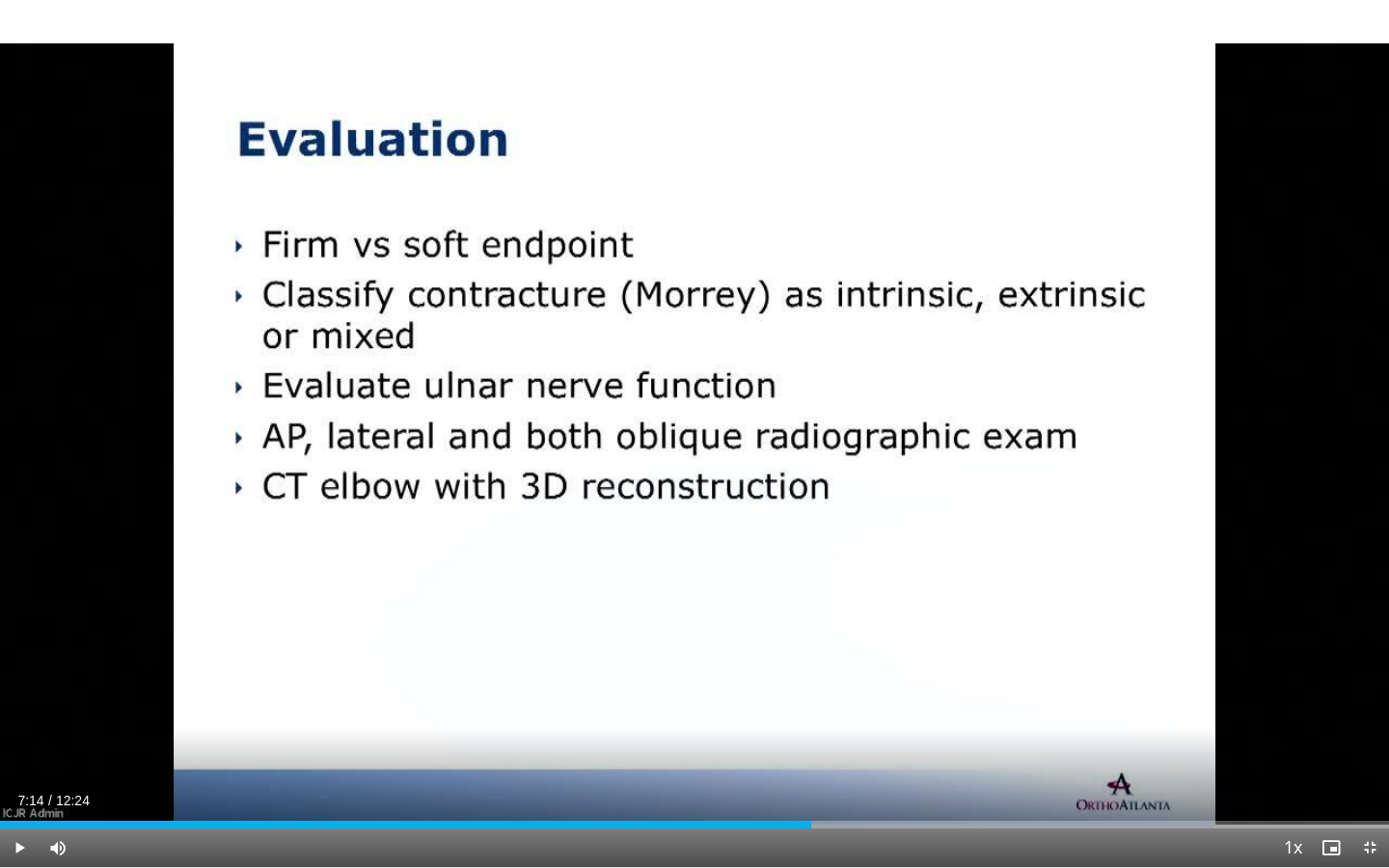 click at bounding box center (19, 848) 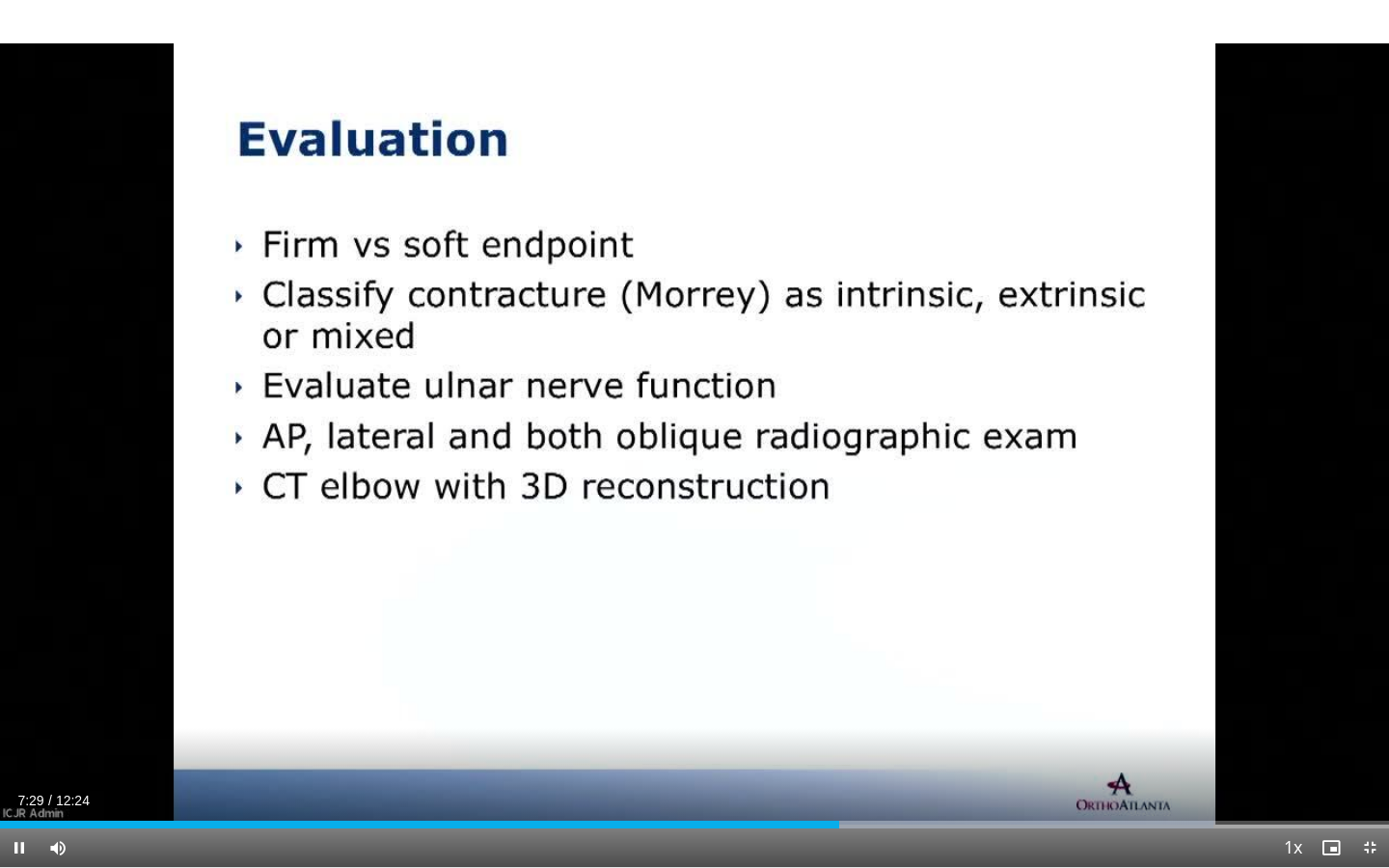 click at bounding box center (19, 848) 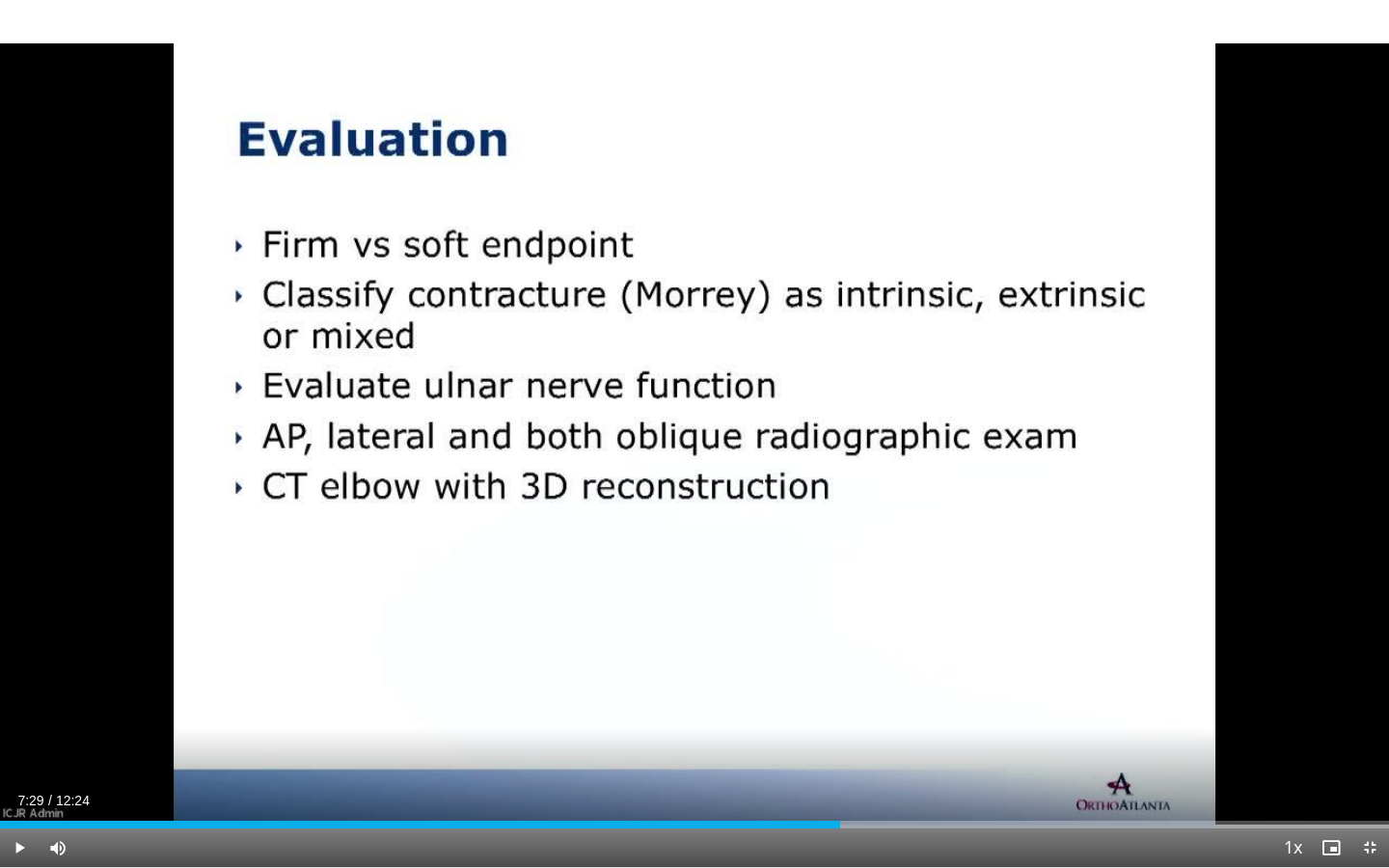 click at bounding box center (19, 848) 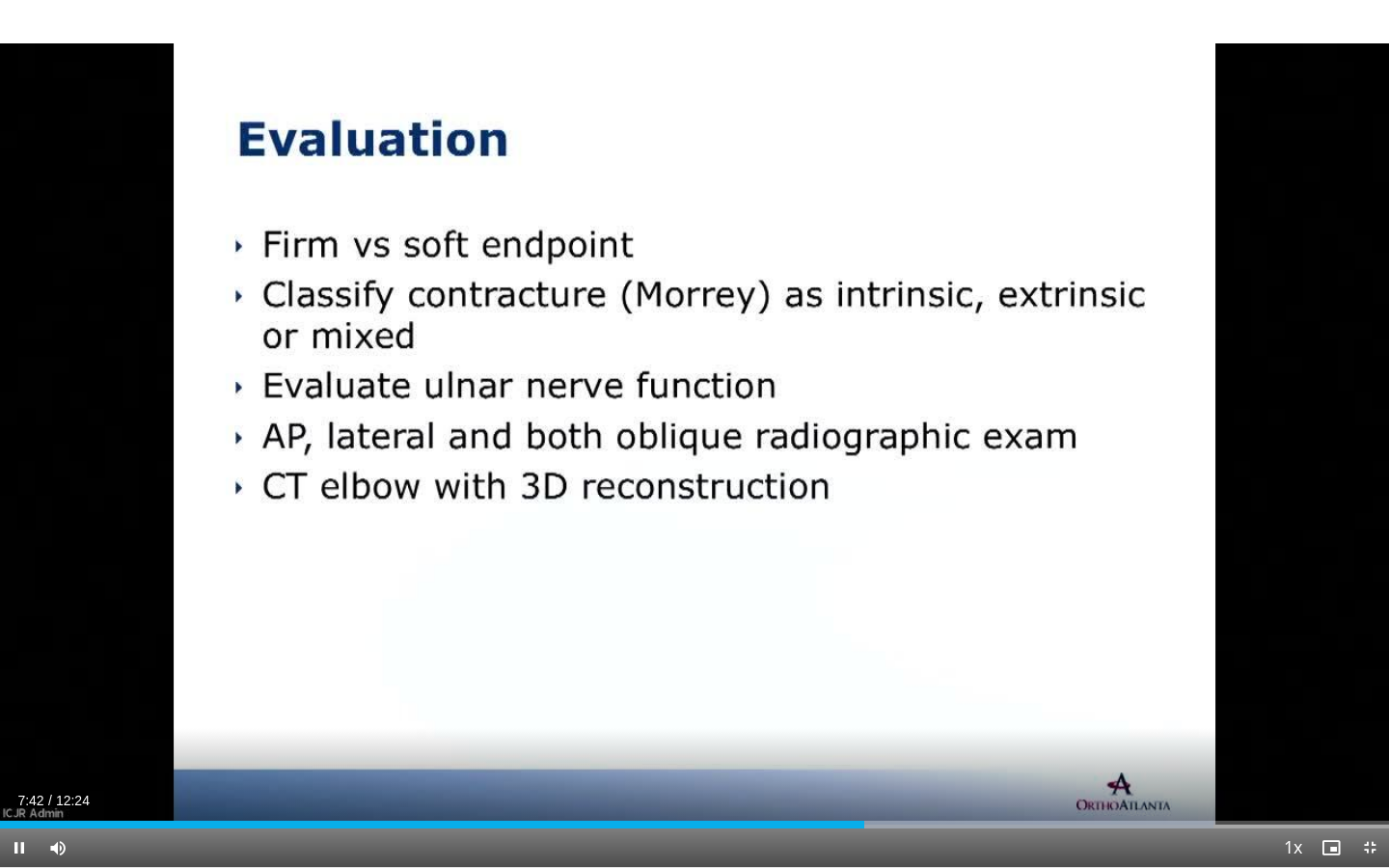 click at bounding box center [19, 848] 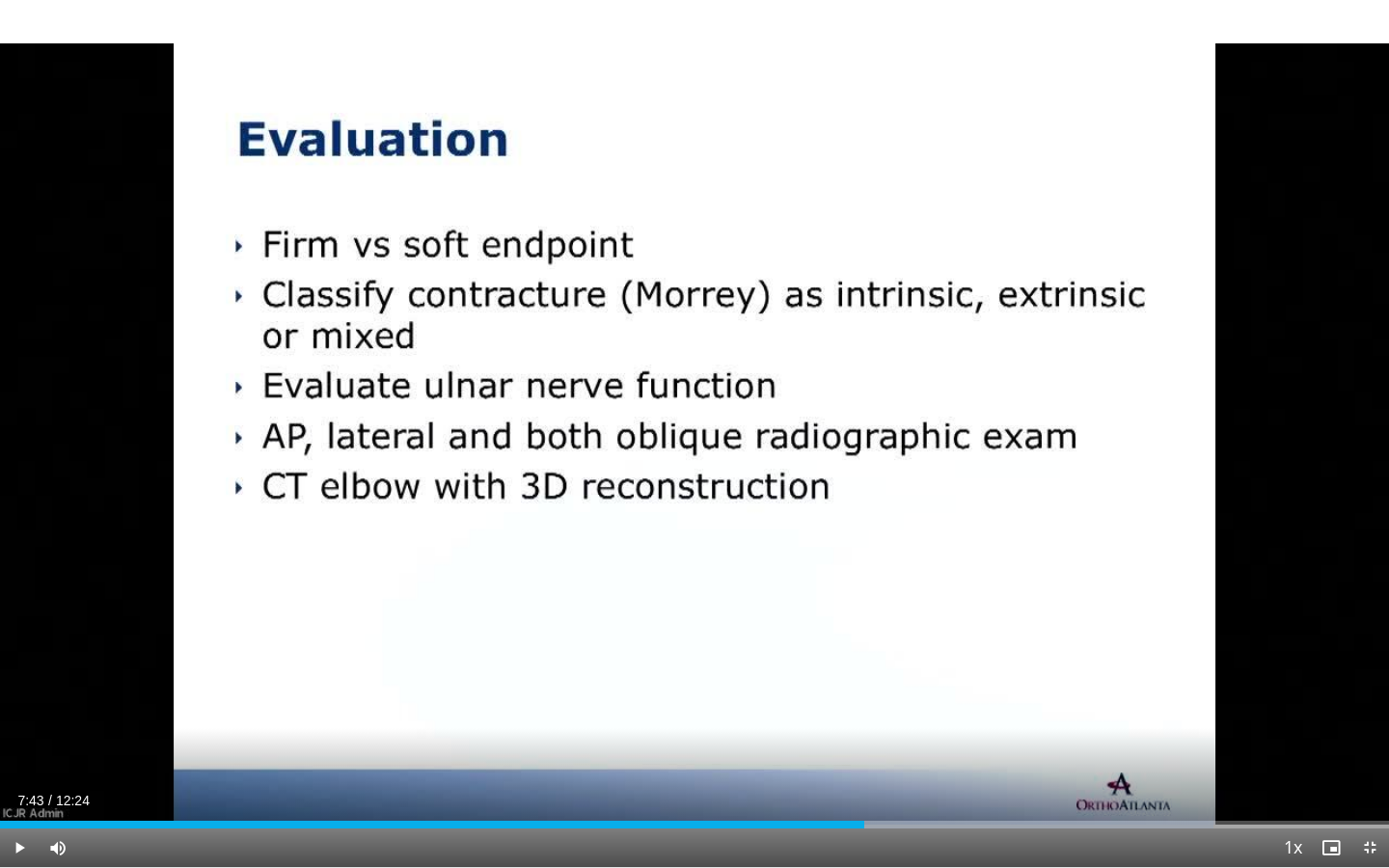 click at bounding box center [19, 848] 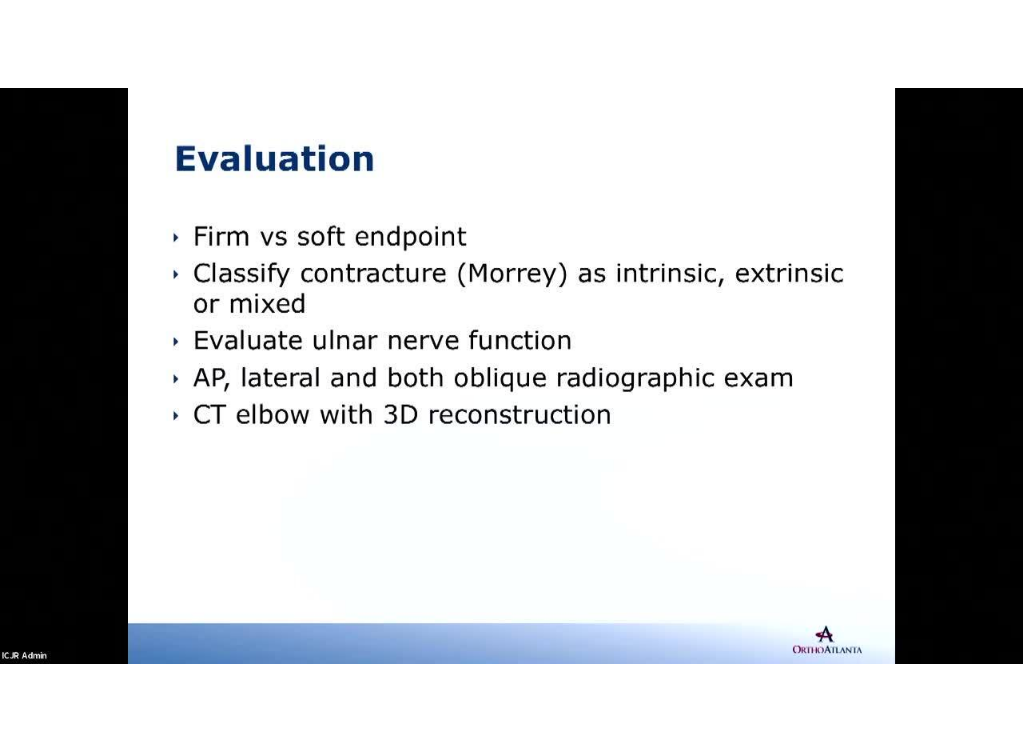 click on "The Stiff Elbow: Anatomy, Etiologies, Prevention and Treatment" at bounding box center (418, 236) 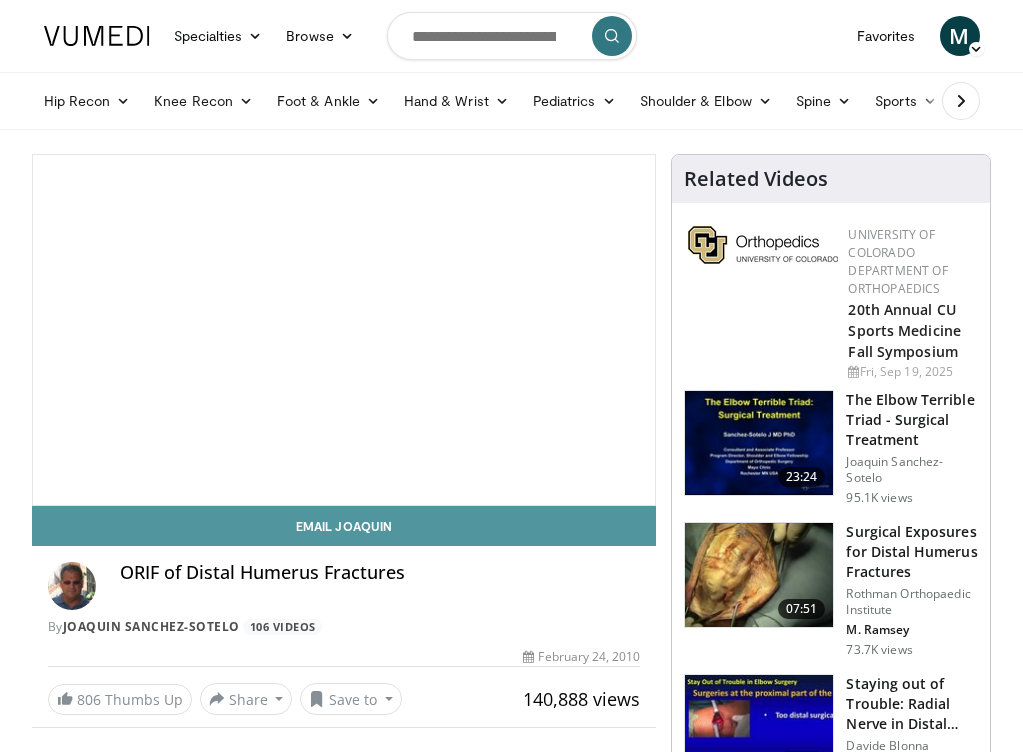 scroll, scrollTop: 0, scrollLeft: 0, axis: both 